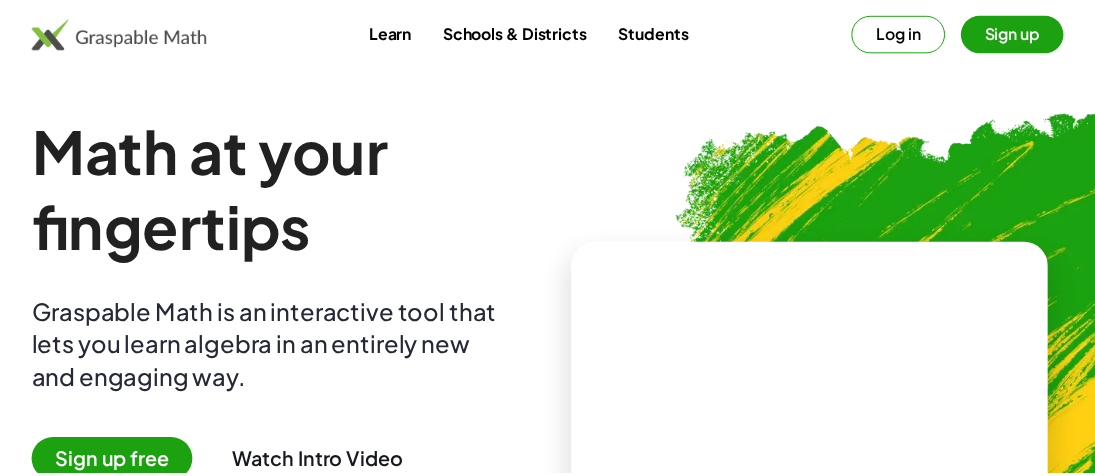scroll, scrollTop: 0, scrollLeft: 0, axis: both 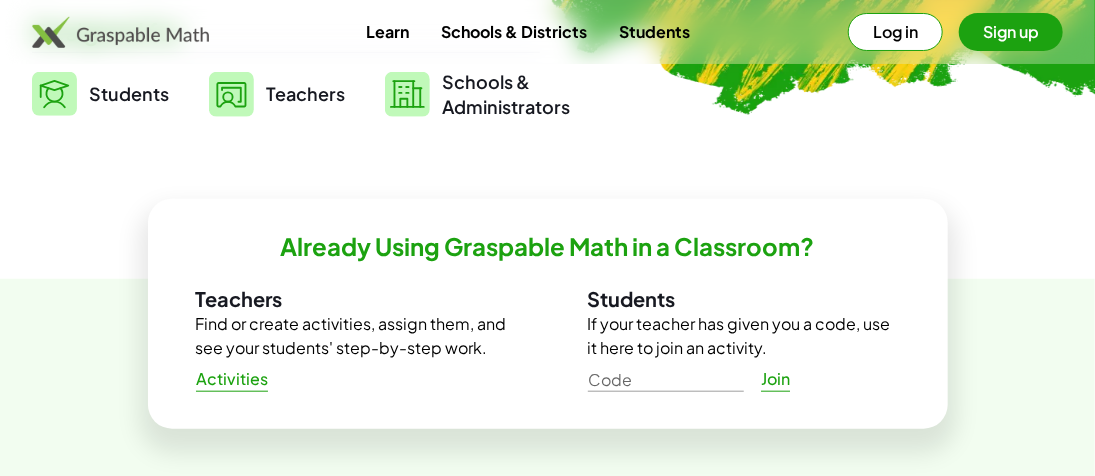 click on "Students" at bounding box center (129, 93) 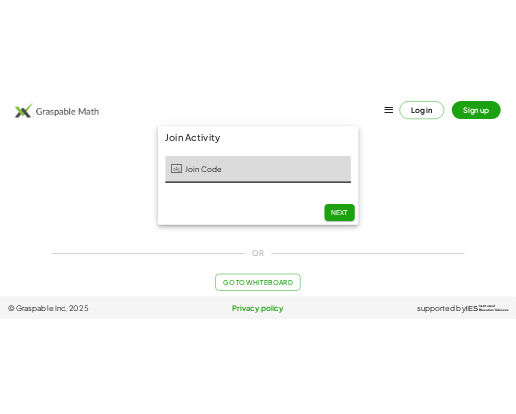 scroll, scrollTop: 0, scrollLeft: 0, axis: both 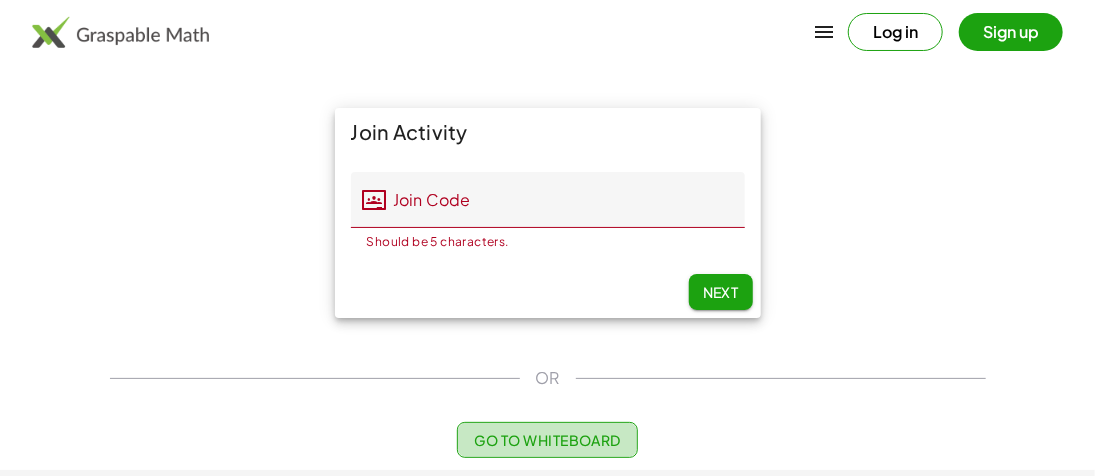 click on "Go to Whiteboard" at bounding box center [547, 440] 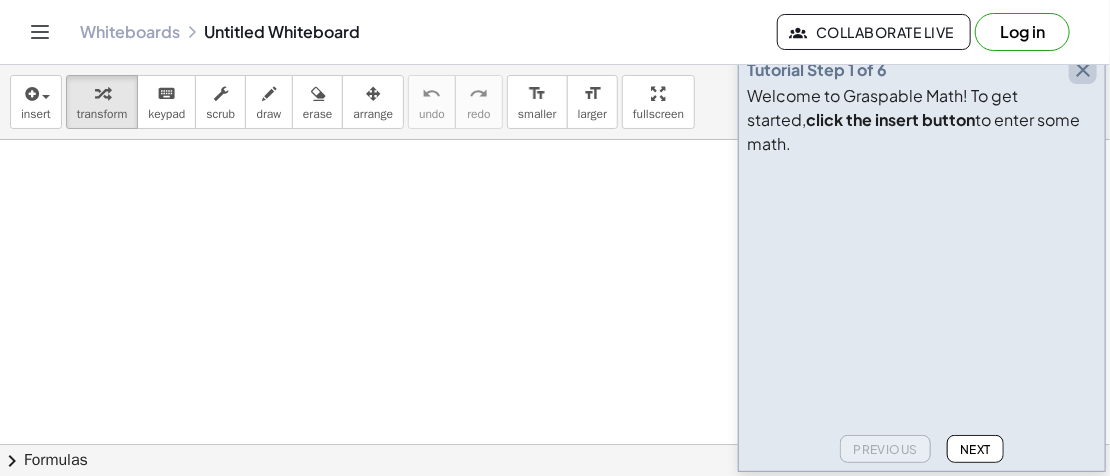 click at bounding box center [1083, 70] 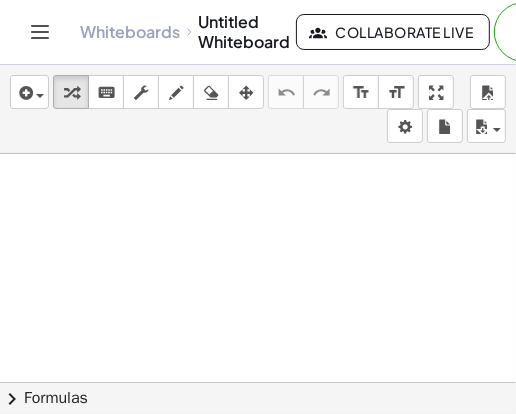 click at bounding box center [258, 524] 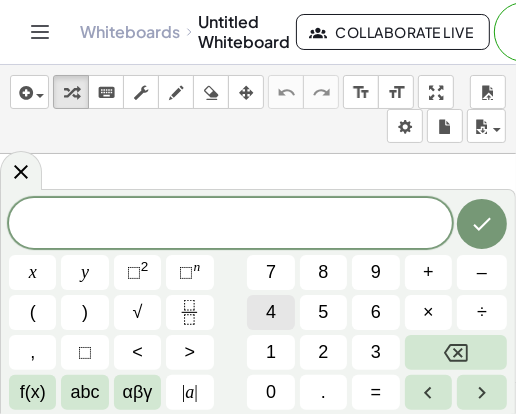 click on "4" at bounding box center [270, 312] 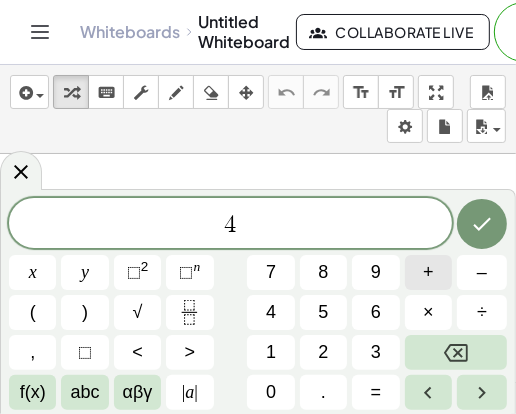 click on "+" at bounding box center (428, 272) 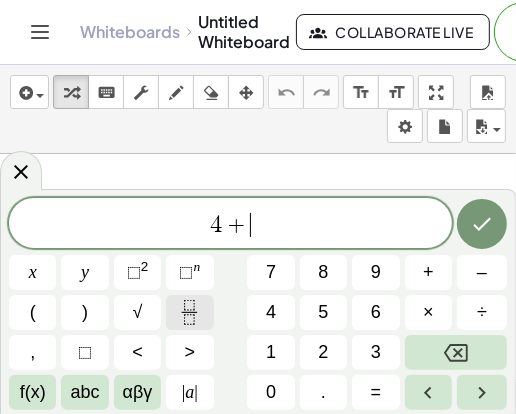 click 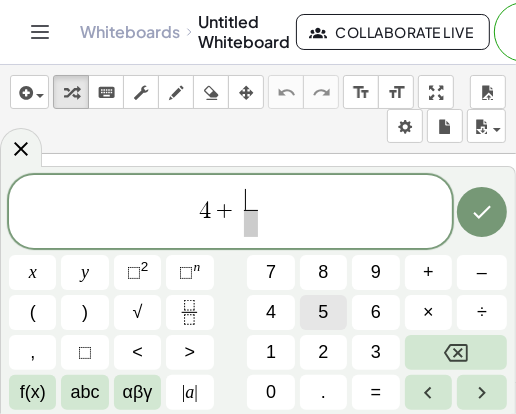 click on "5" at bounding box center (323, 312) 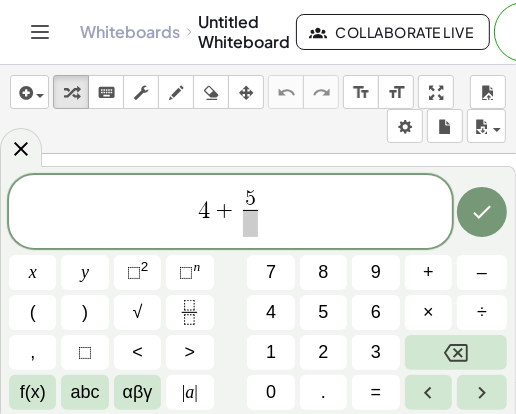 click at bounding box center (250, 223) 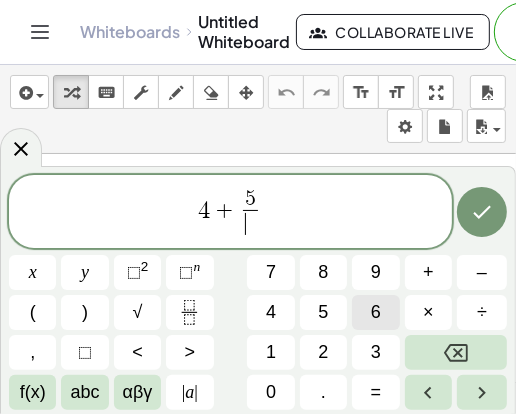 click on "6" at bounding box center [375, 312] 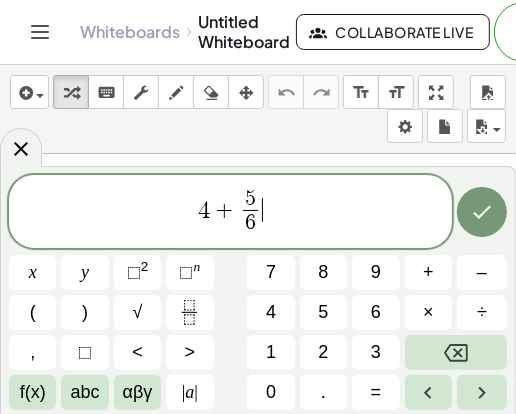 click on "4 + 5 6 ​ ​" at bounding box center (230, 213) 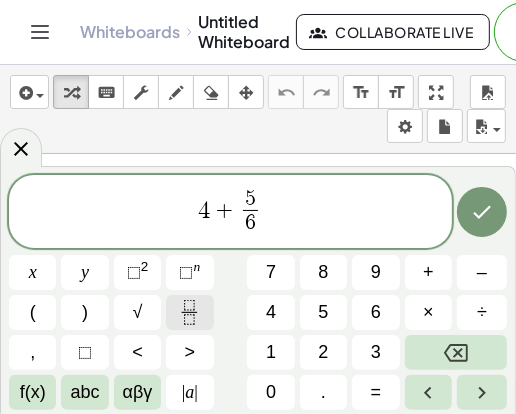 click at bounding box center [189, 312] 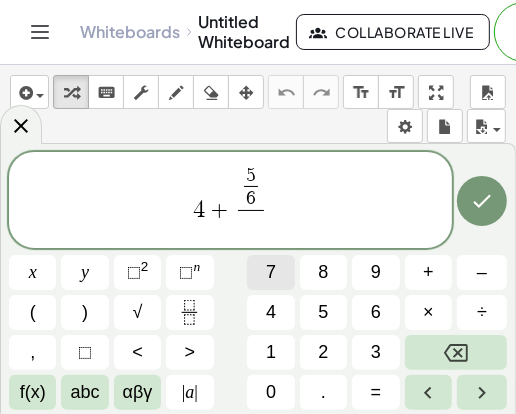 click on "7" at bounding box center [270, 272] 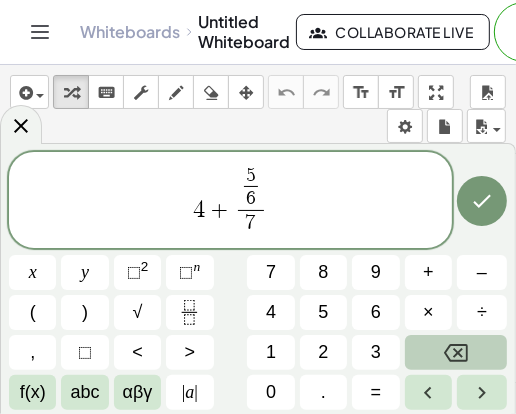 click at bounding box center [456, 352] 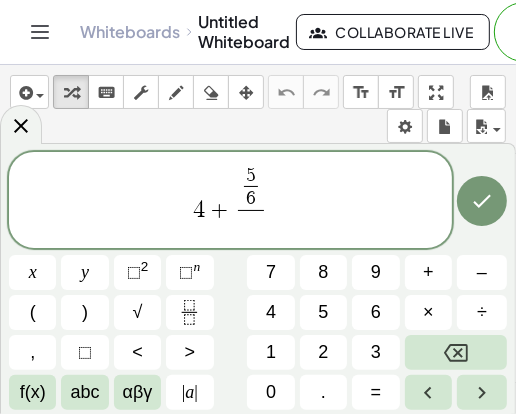 click on "​" at bounding box center (251, 223) 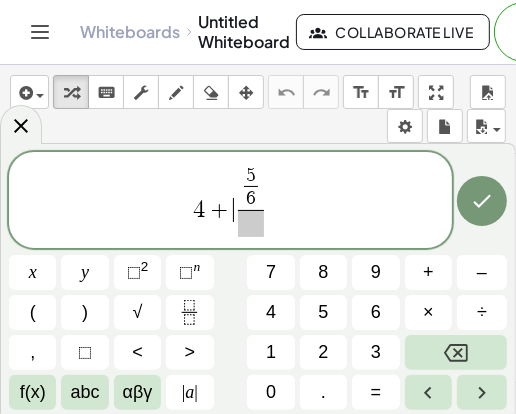 click on "+" at bounding box center (219, 210) 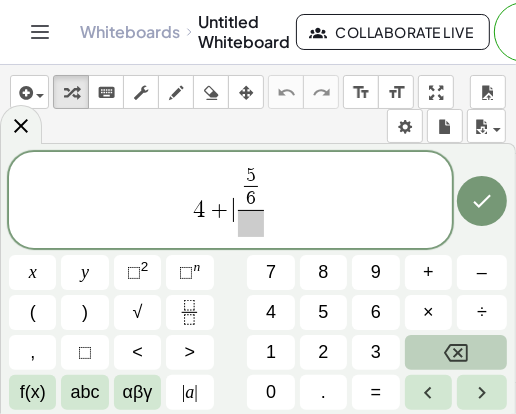 click at bounding box center (456, 352) 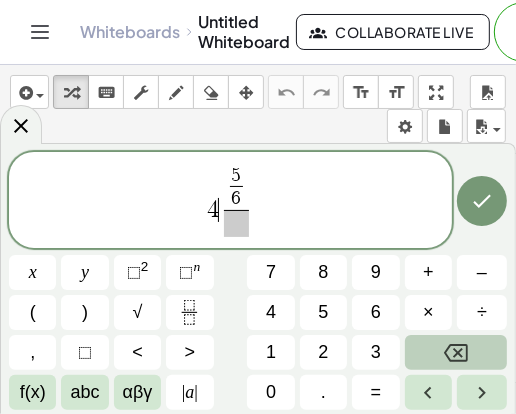 click at bounding box center [456, 352] 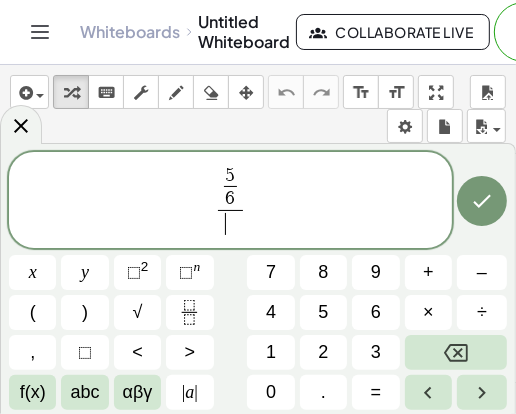 click on "​" at bounding box center [231, 223] 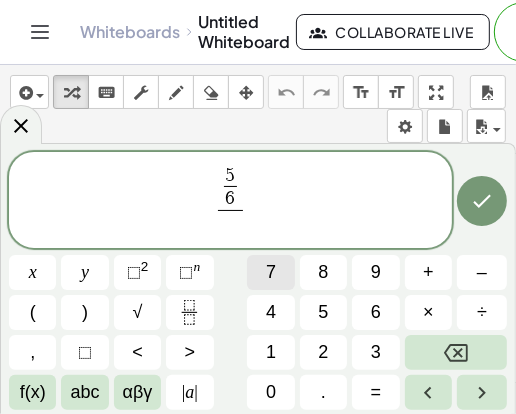 click on "7" at bounding box center [270, 272] 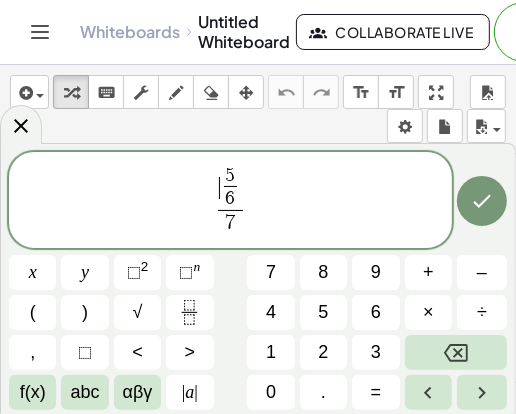click on "5 6 ​" at bounding box center (231, 188) 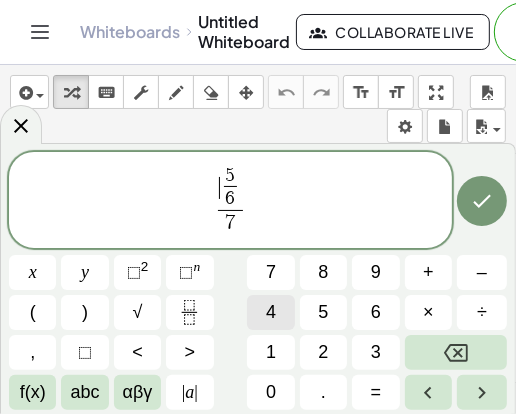 click on "4" at bounding box center (271, 312) 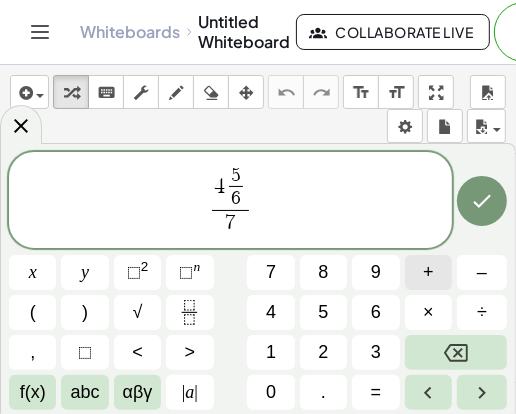 click on "+" at bounding box center (428, 272) 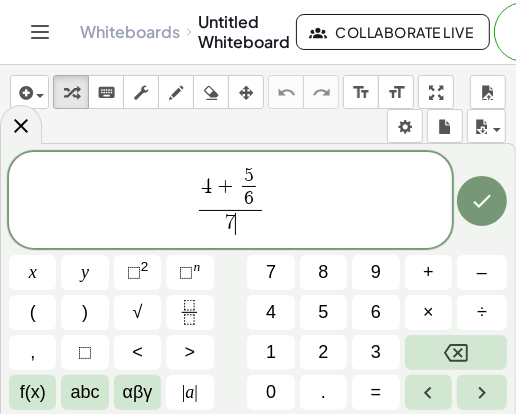 click on "7" at bounding box center [230, 223] 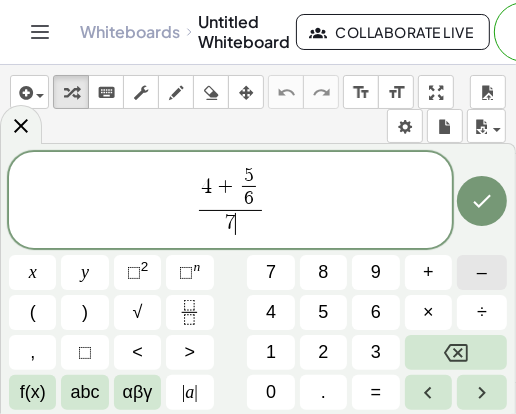 click on "–" at bounding box center (482, 272) 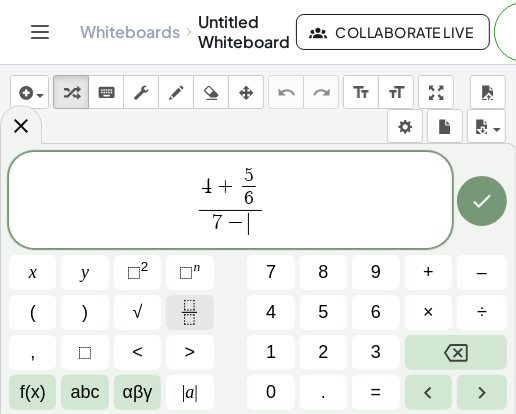 click at bounding box center (189, 312) 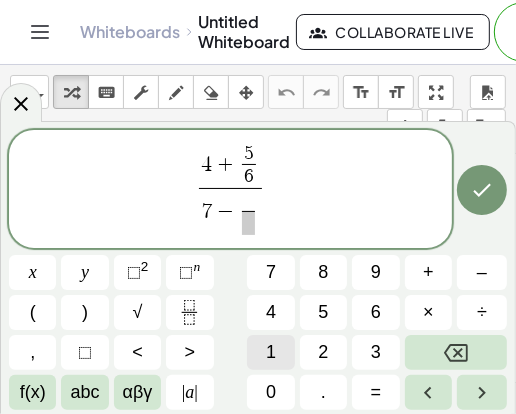 click on "1" at bounding box center (270, 352) 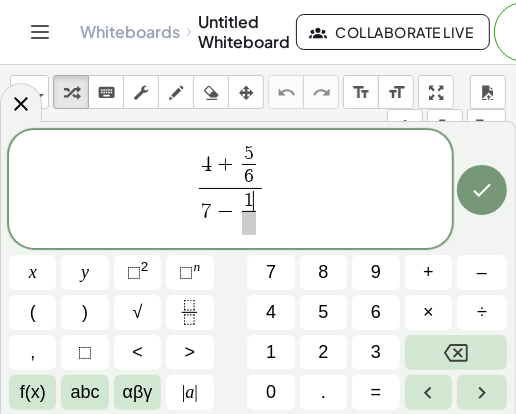 click at bounding box center (249, 223) 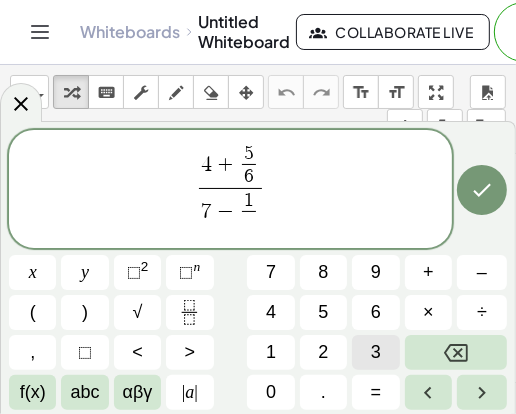 click on "3" at bounding box center (375, 352) 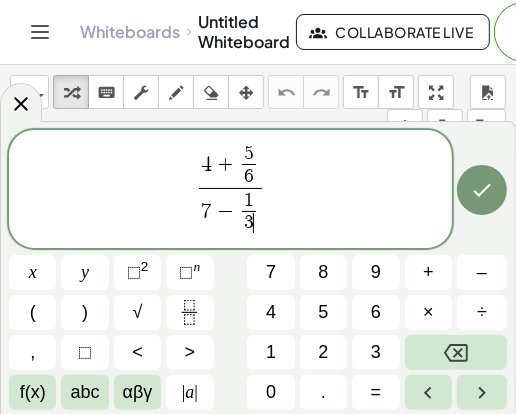click on "4 + 5 6 ​ 7 − 1 3 ​ ​ ​" at bounding box center [230, 190] 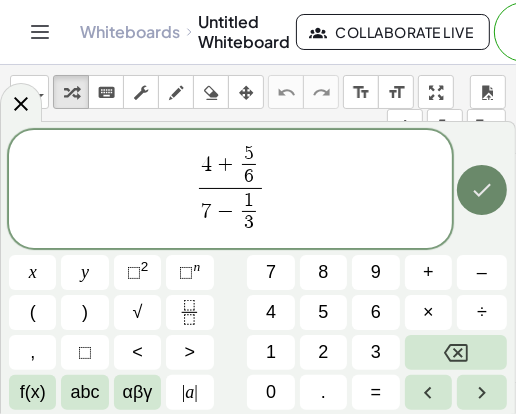click 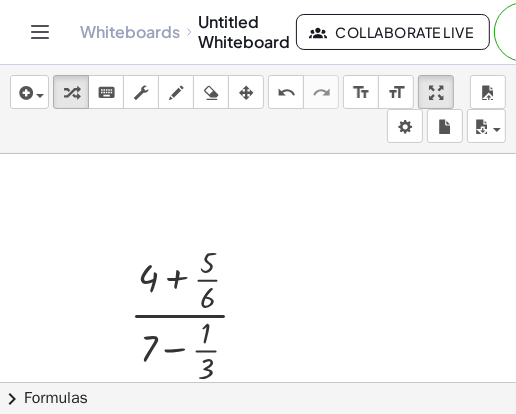 drag, startPoint x: 447, startPoint y: 99, endPoint x: 1010, endPoint y: 226, distance: 577.1464 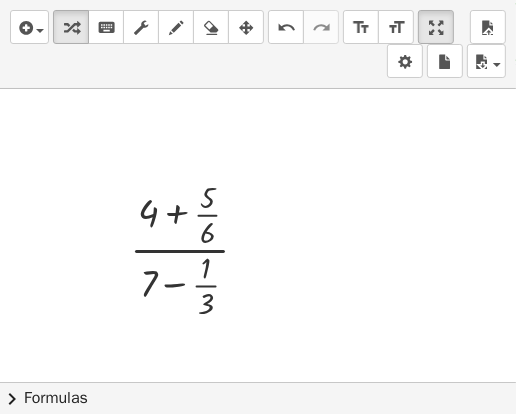 click on "insert select one: Math Expression Function Text Youtube Video Graphing Geometry Geometry 3D transform keyboard keypad scrub draw erase arrange undo undo redo redo format_size smaller format_size larger fullscreen load   save new settings · ( + 4 + · 5 · 6 ) · ( + 7 − · 1 · 3 ) × chevron_right  Formulas
Drag one side of a formula onto a highlighted expression on the canvas to apply it.
Quadratic Formula
+ · a · x 2 + · b · x + c = 0
⇔
x = · ( − b ± 2 √ ( + b 2 − · 4 · a · c ) ) · 2 · a
+ x 2 + · p · x + q = 0
⇔
x = − · p · 2 ± 2 √ ( + ( · p · 2 ) 2 − q )
Manually Factoring a Quadratic
+ x 2 + · b · x + c
· (" at bounding box center [258, 207] 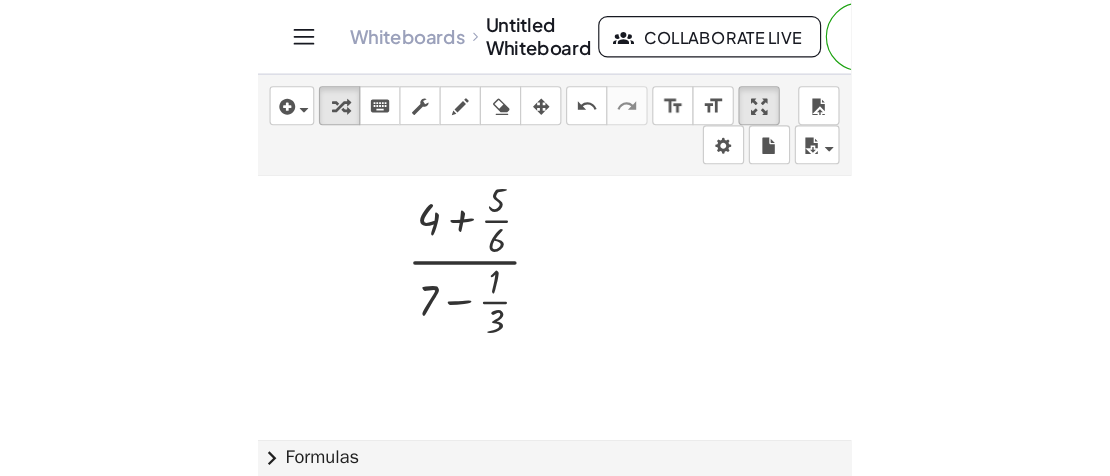 scroll, scrollTop: 84, scrollLeft: 0, axis: vertical 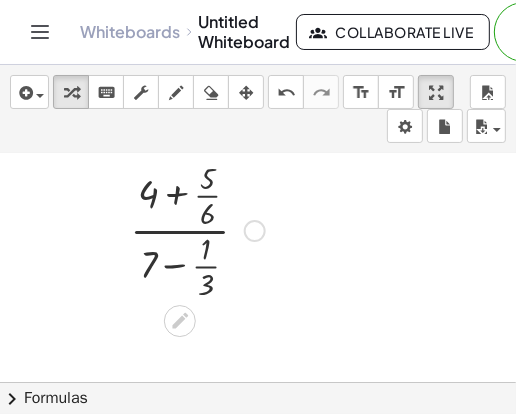 click at bounding box center (197, 229) 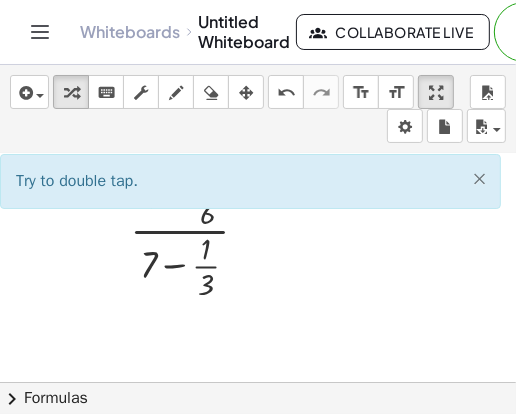 click on "×" at bounding box center (479, 178) 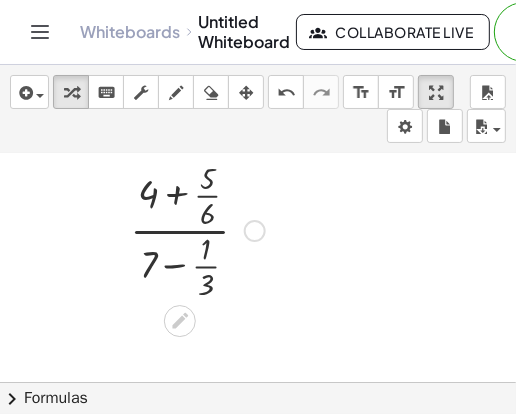 click at bounding box center [197, 229] 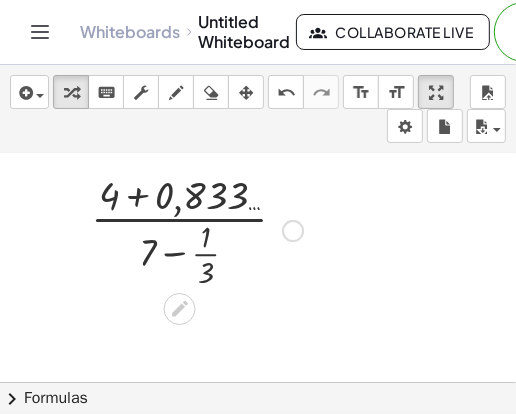 click at bounding box center (197, 229) 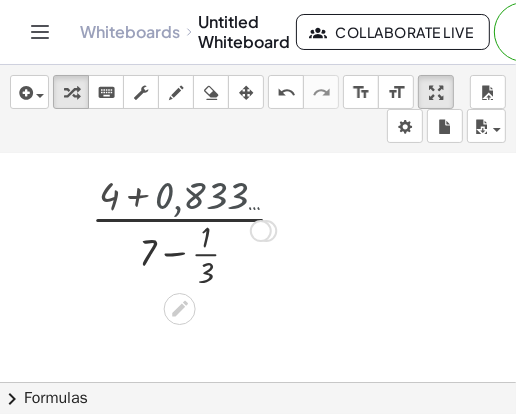 click at bounding box center (197, 229) 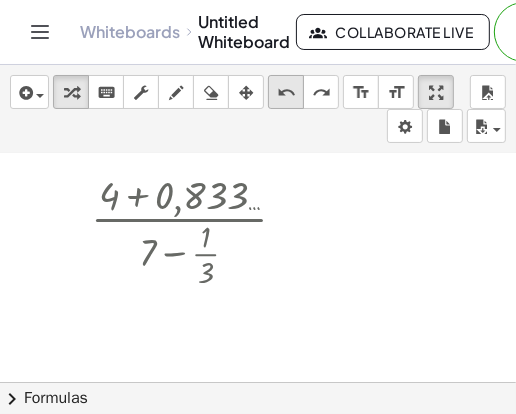 click on "undo undo" at bounding box center (286, 92) 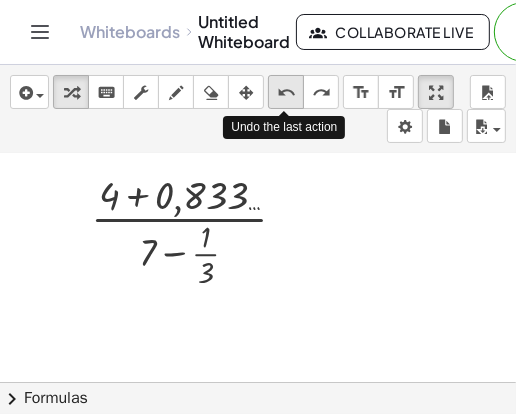 click on "undo undo" at bounding box center (286, 92) 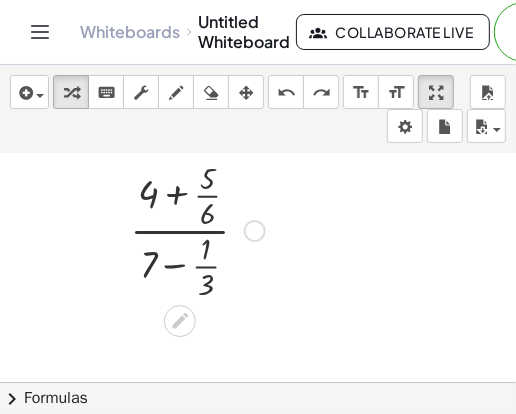click at bounding box center (197, 229) 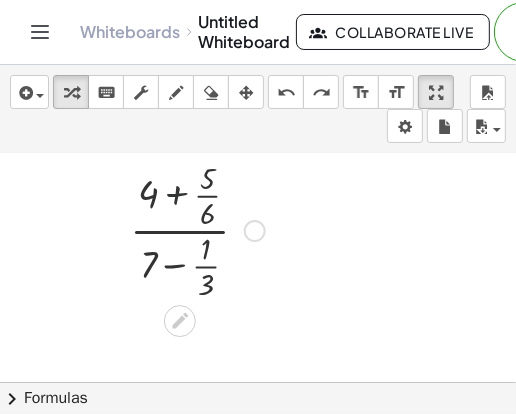 click at bounding box center [197, 229] 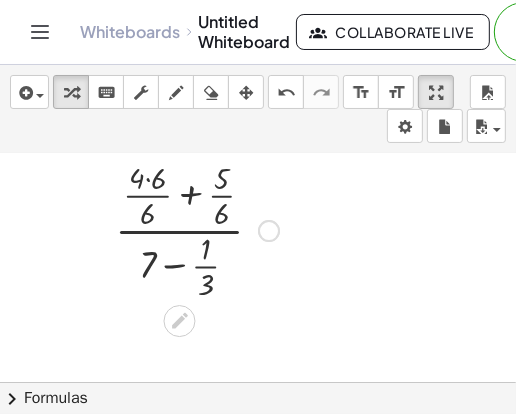 click at bounding box center [197, 229] 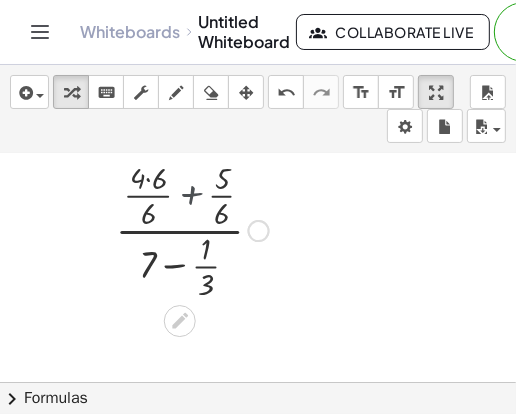 click at bounding box center [197, 229] 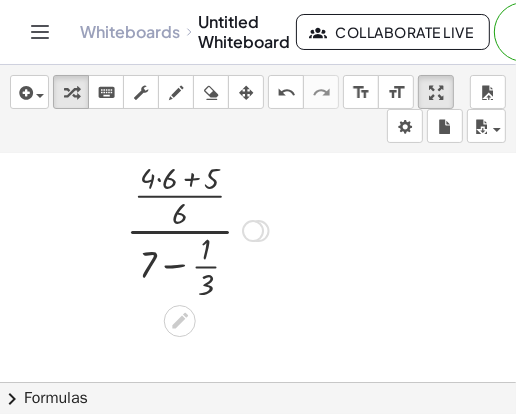 click at bounding box center (197, 229) 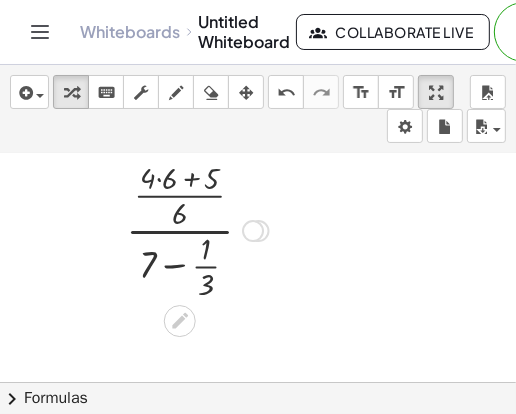 click at bounding box center [197, 229] 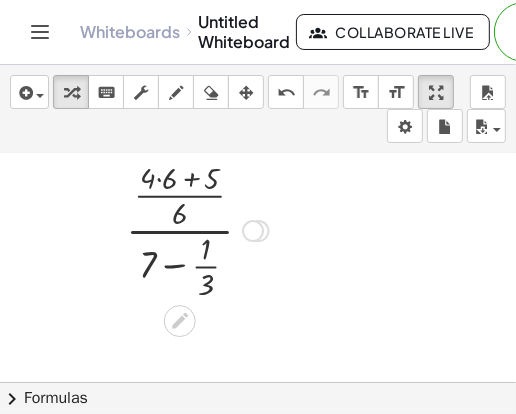 click at bounding box center [197, 229] 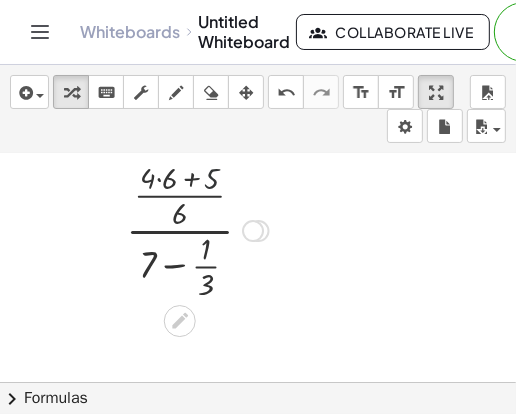 click at bounding box center [197, 229] 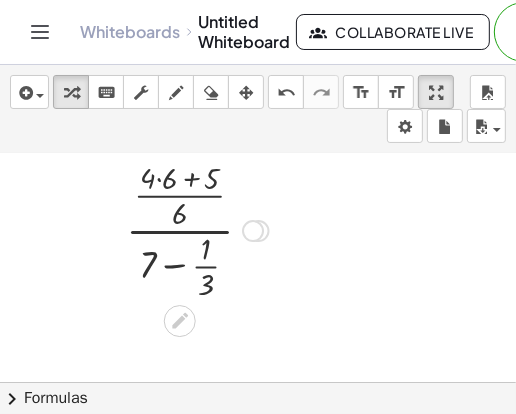 click at bounding box center (197, 229) 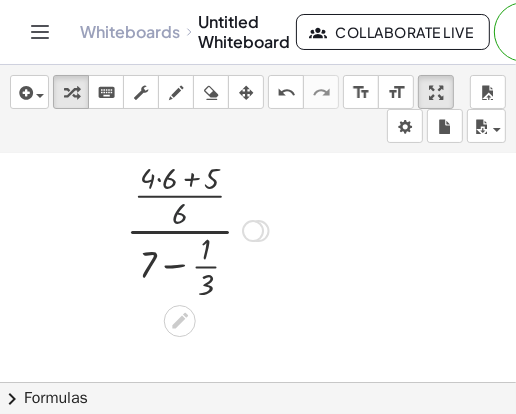 click at bounding box center (197, 229) 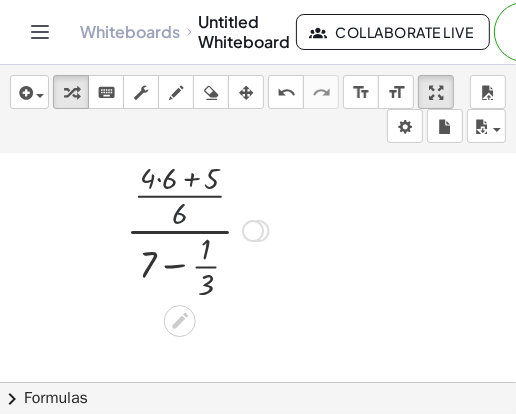 click at bounding box center (197, 229) 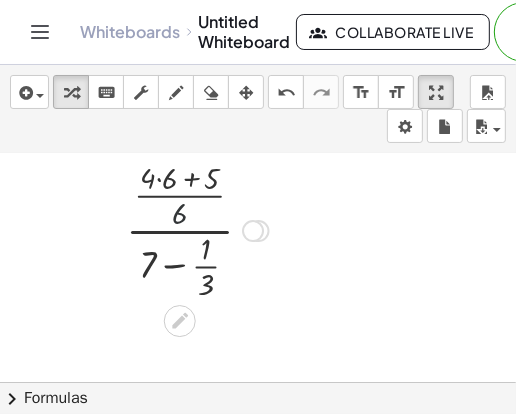 click at bounding box center [197, 229] 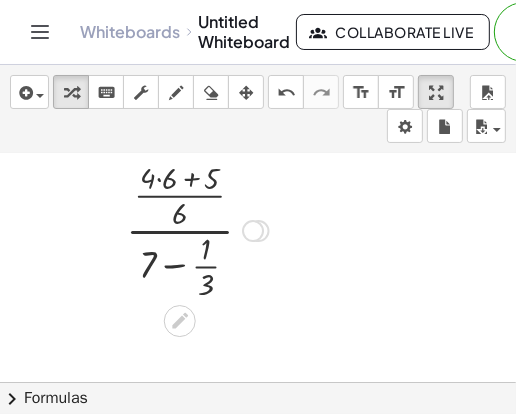 click at bounding box center (197, 229) 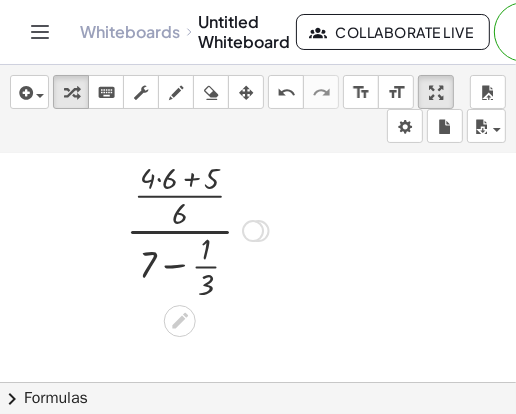 click at bounding box center [197, 229] 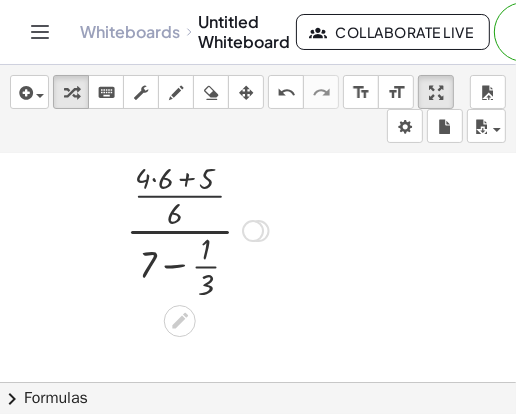 click at bounding box center [197, 229] 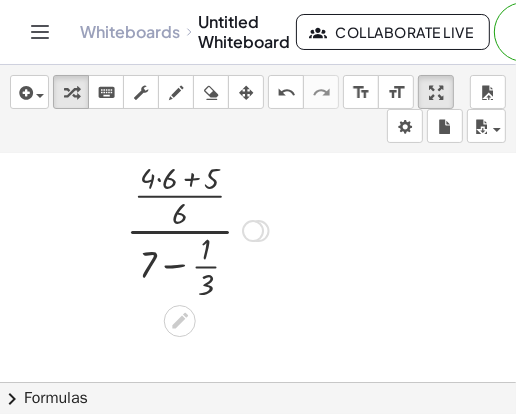 click at bounding box center [197, 229] 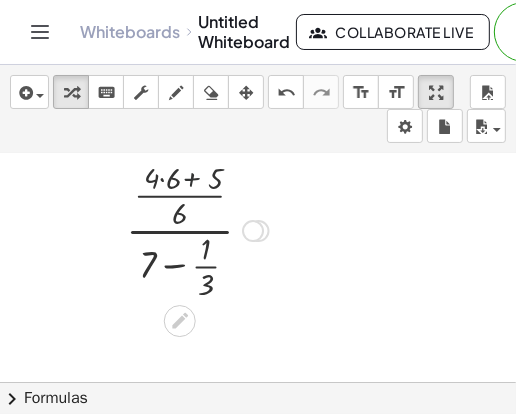 click at bounding box center (197, 229) 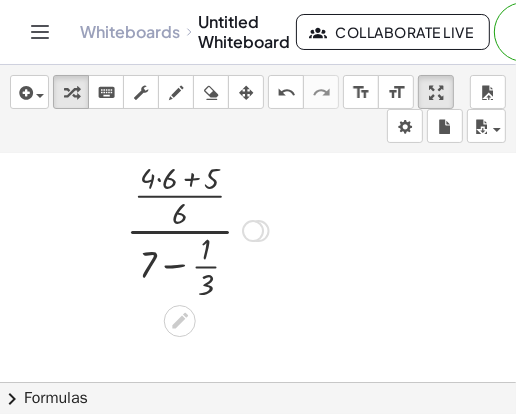 click at bounding box center [197, 229] 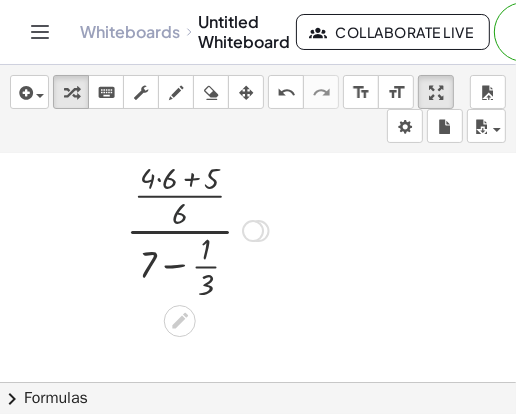 click at bounding box center [197, 229] 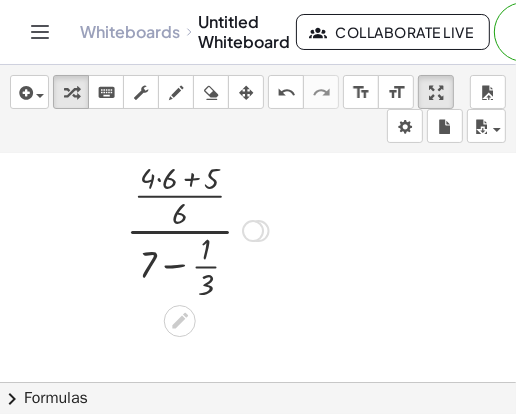 click at bounding box center [197, 229] 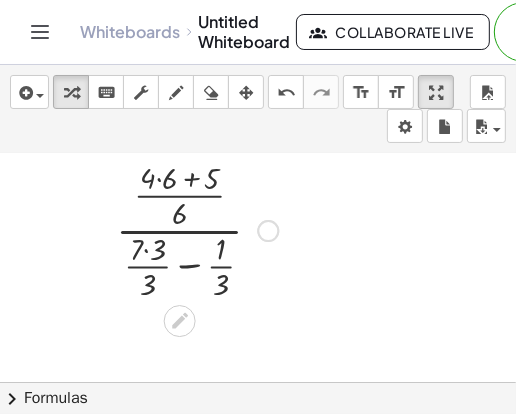 click at bounding box center [197, 229] 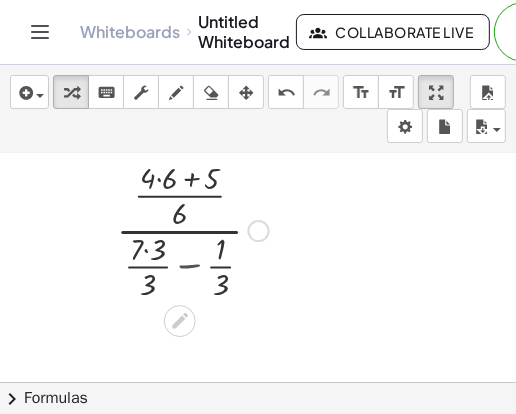 click at bounding box center (197, 229) 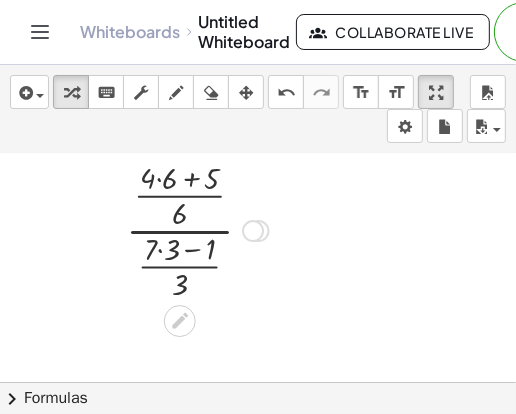 drag, startPoint x: 206, startPoint y: 261, endPoint x: 198, endPoint y: 252, distance: 12.0415945 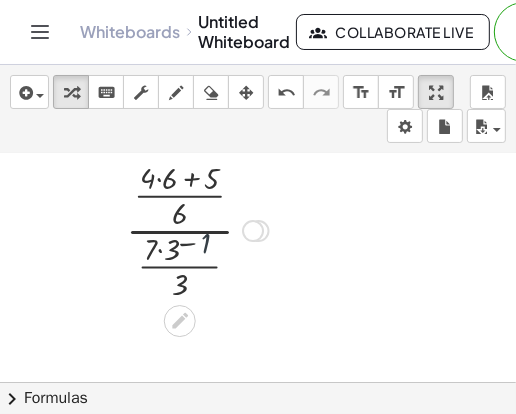 click at bounding box center [197, 229] 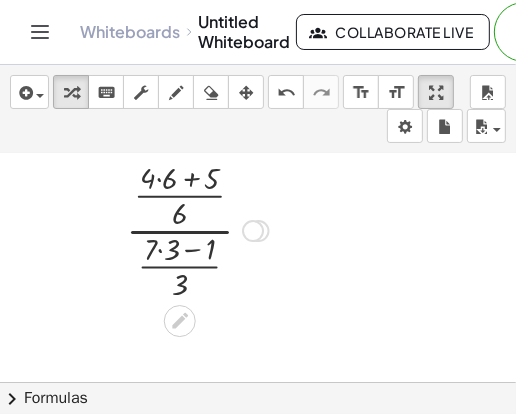 click at bounding box center (253, 231) 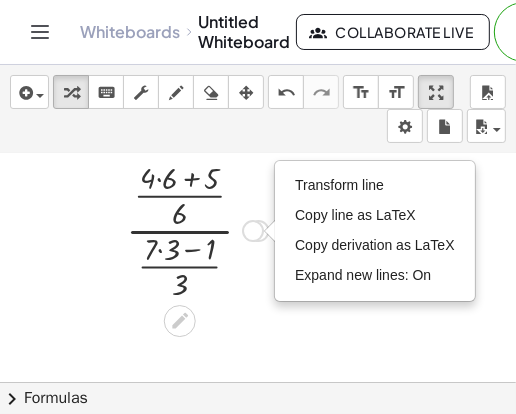 click at bounding box center (197, 229) 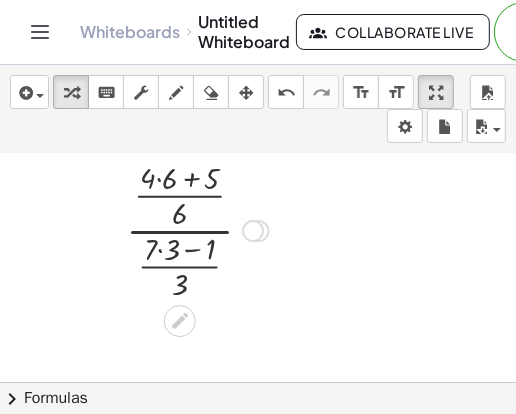 click at bounding box center (197, 229) 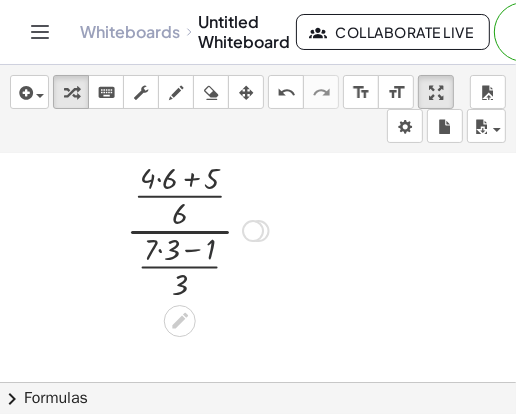 click at bounding box center [197, 229] 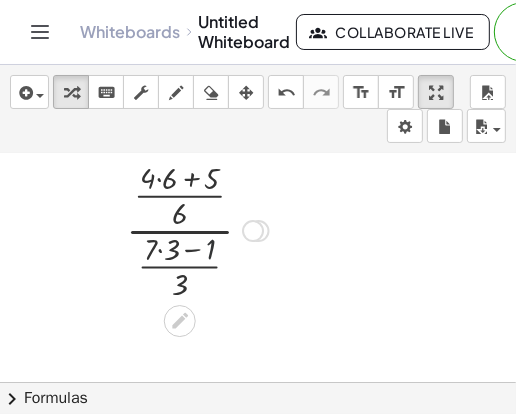 click at bounding box center [197, 229] 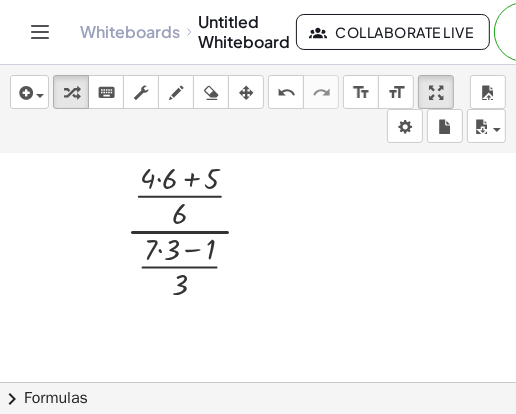 click at bounding box center (258, 301) 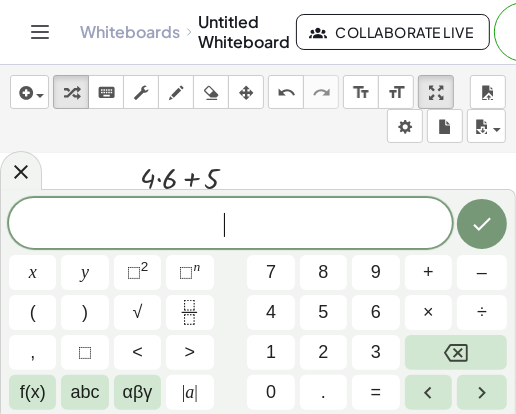 click at bounding box center [189, 312] 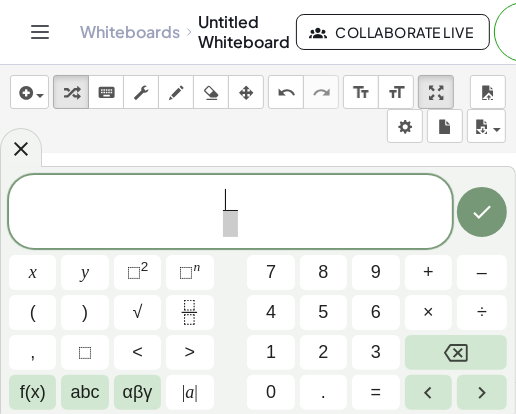click at bounding box center [189, 312] 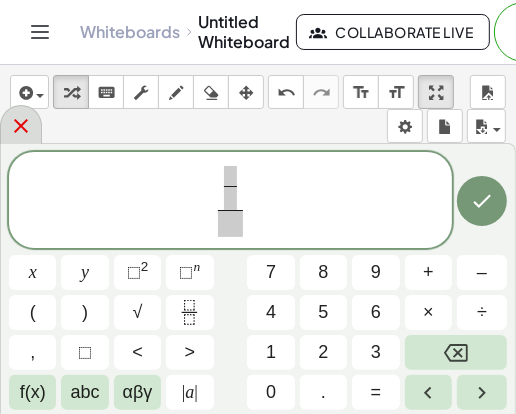 click at bounding box center (21, 124) 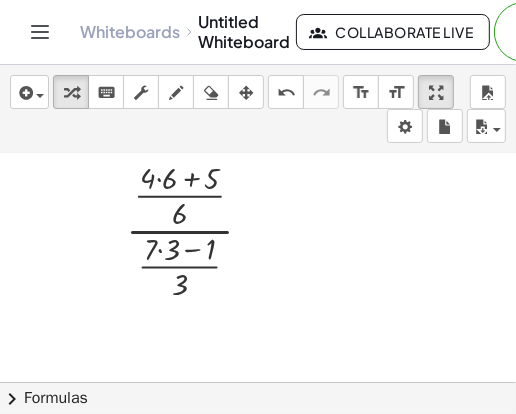 click at bounding box center [258, 301] 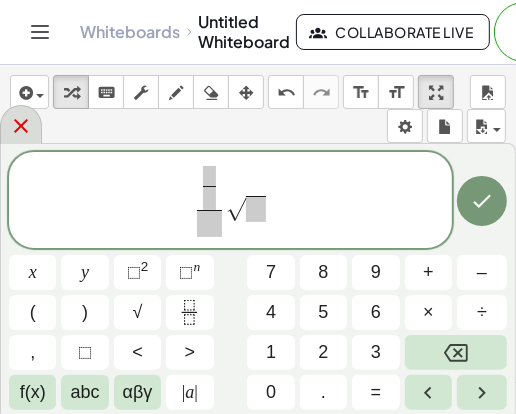click 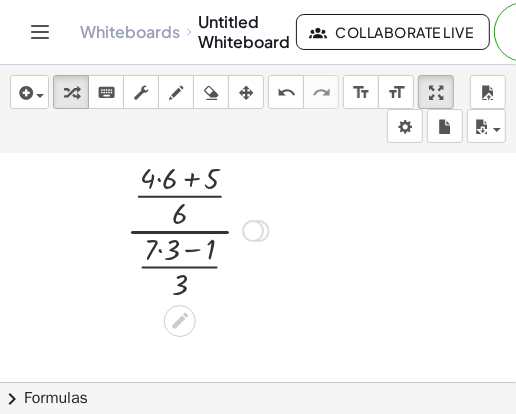 click at bounding box center (197, 229) 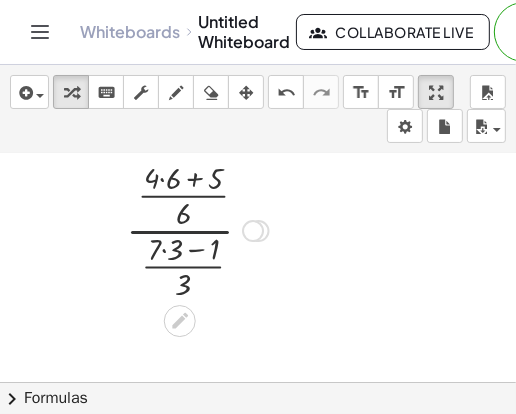 click at bounding box center [197, 229] 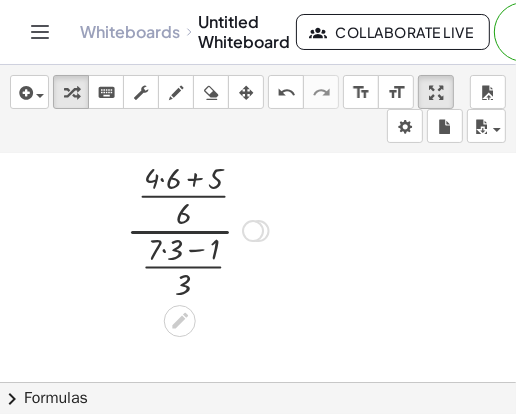 click at bounding box center (197, 229) 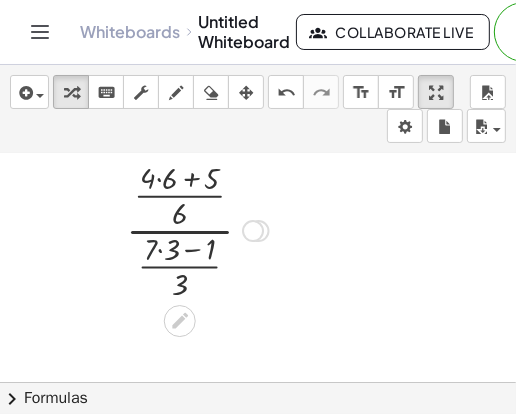 click at bounding box center [197, 229] 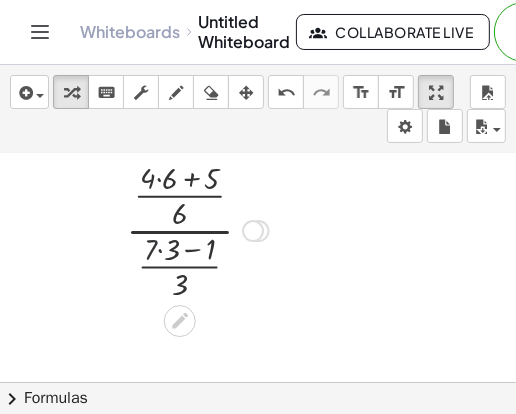 click at bounding box center [197, 229] 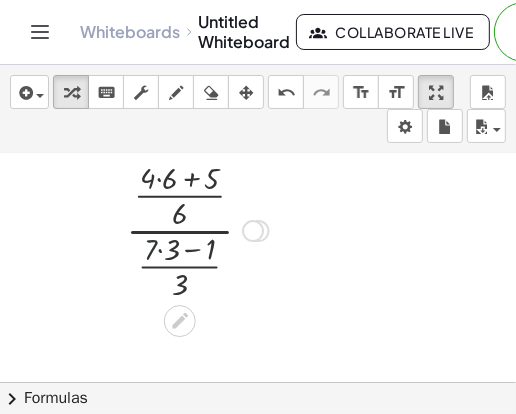 click at bounding box center (197, 229) 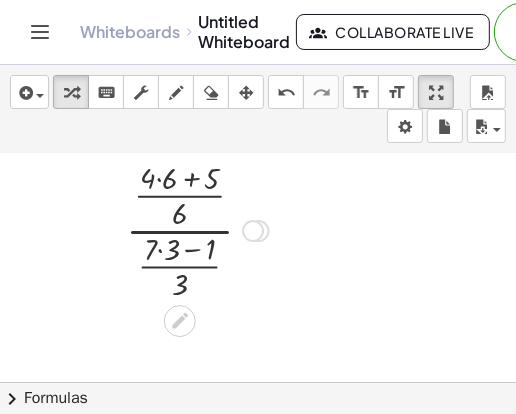 click at bounding box center (197, 229) 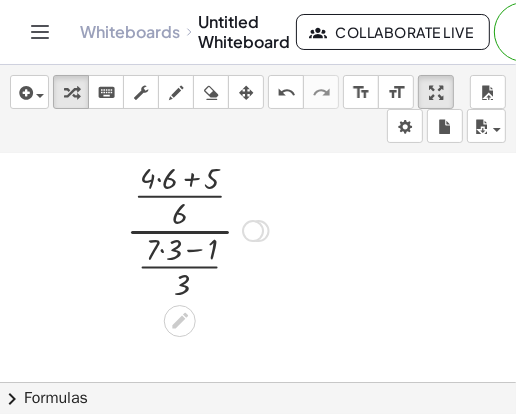 click at bounding box center (197, 229) 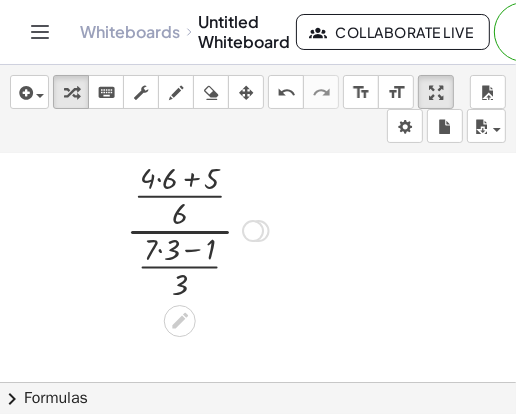 click at bounding box center (197, 229) 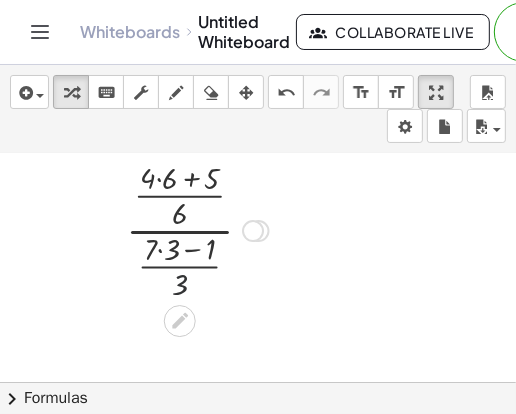 click at bounding box center [197, 229] 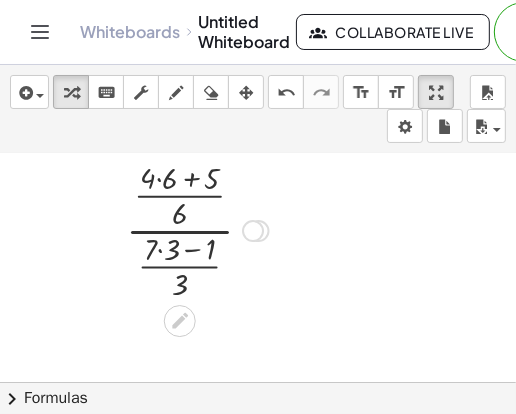 click at bounding box center [197, 229] 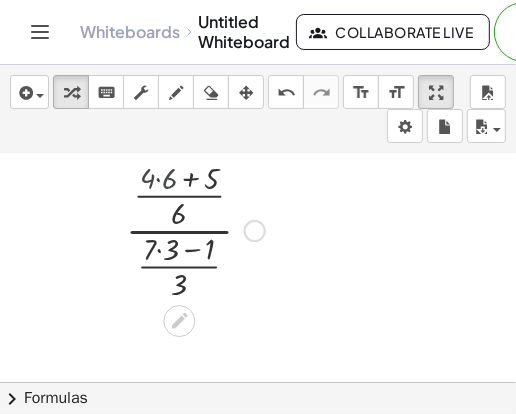 click at bounding box center (197, 229) 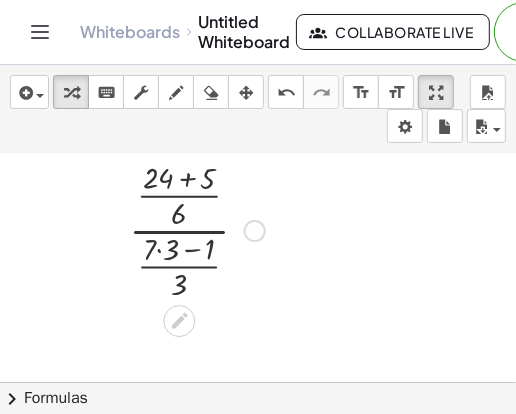 click at bounding box center (197, 229) 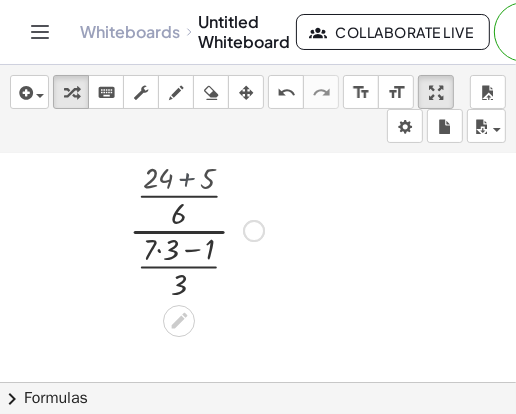 click at bounding box center (196, 229) 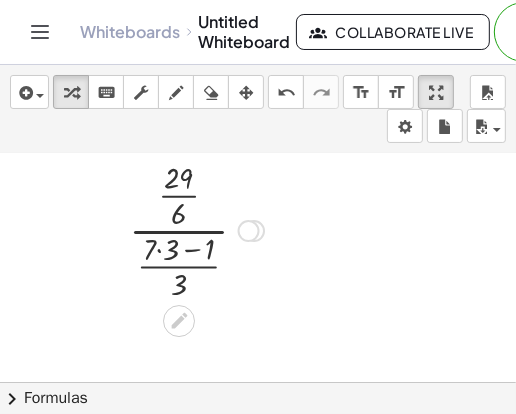 click at bounding box center [196, 229] 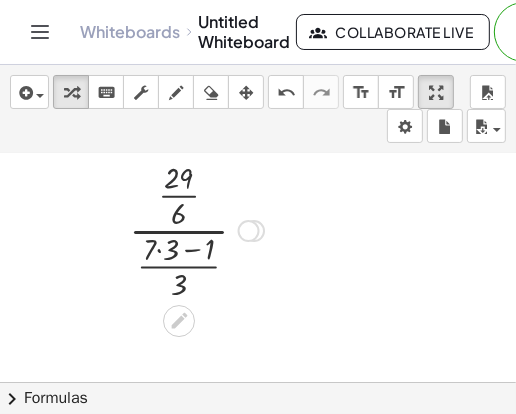 click at bounding box center (196, 229) 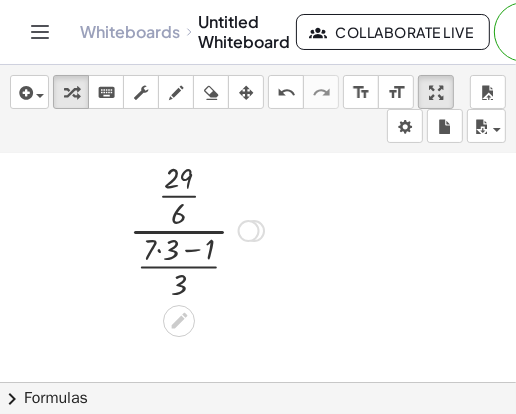 click at bounding box center [196, 229] 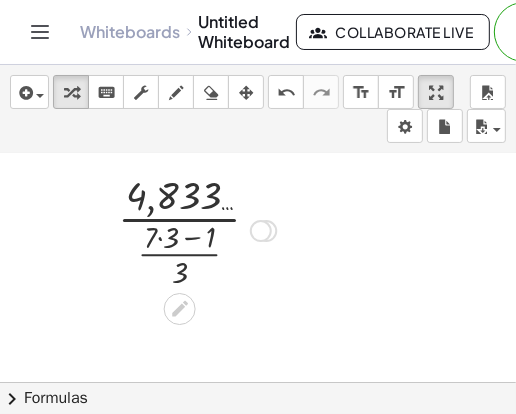 click at bounding box center (197, 229) 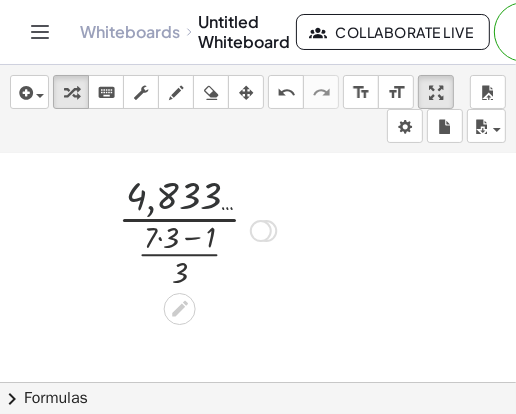 click at bounding box center (197, 229) 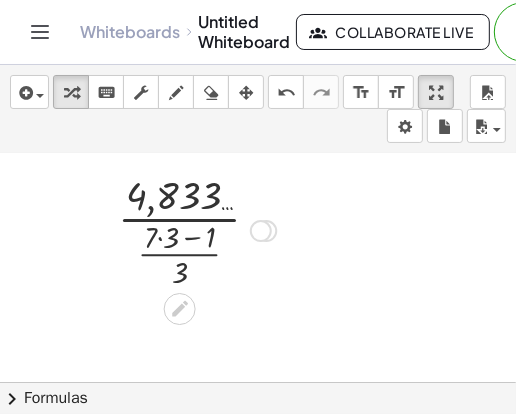 click at bounding box center (197, 229) 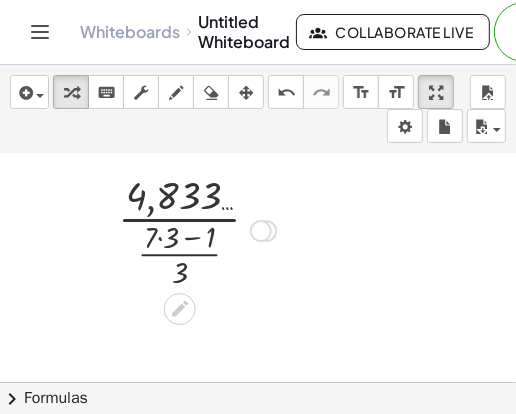 click at bounding box center (197, 229) 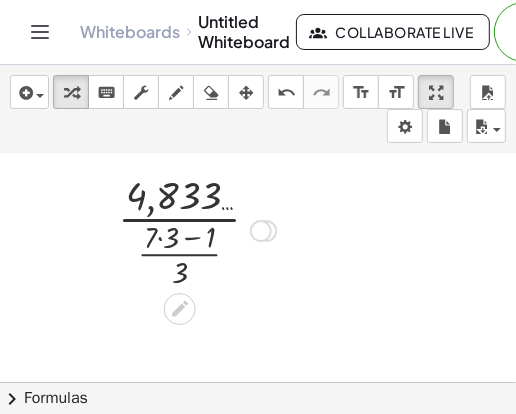 click at bounding box center [197, 229] 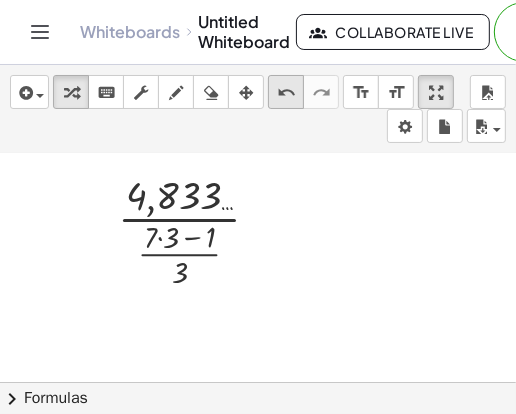 click on "undo" at bounding box center [286, 93] 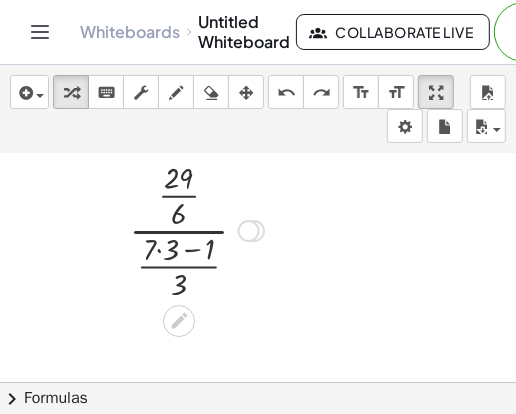 click at bounding box center [196, 229] 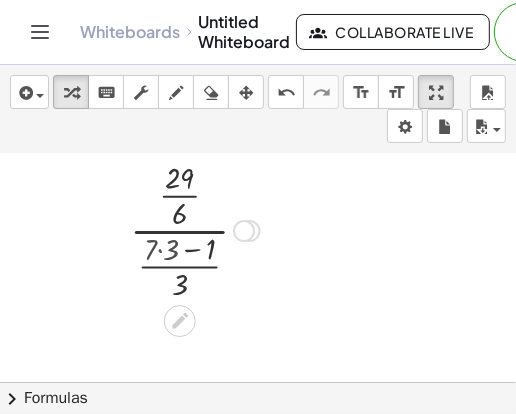 click at bounding box center (197, 229) 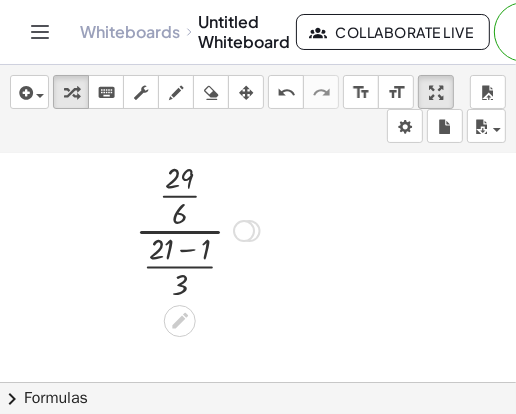 click at bounding box center [197, 229] 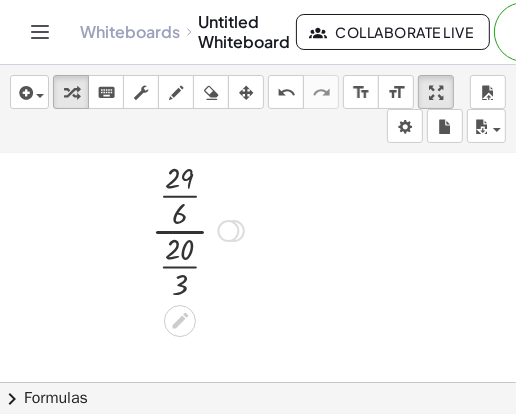 click at bounding box center (197, 229) 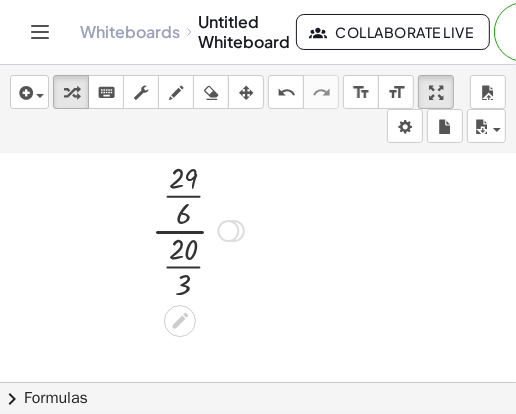 click at bounding box center (197, 229) 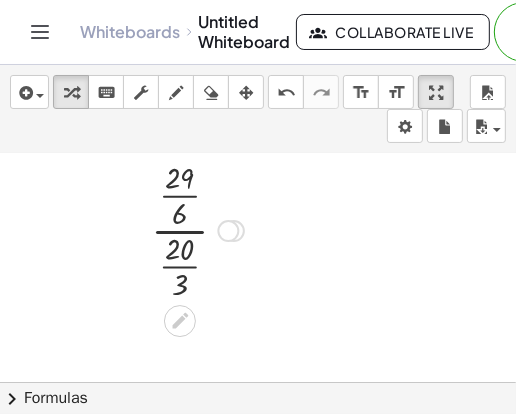 click at bounding box center (197, 229) 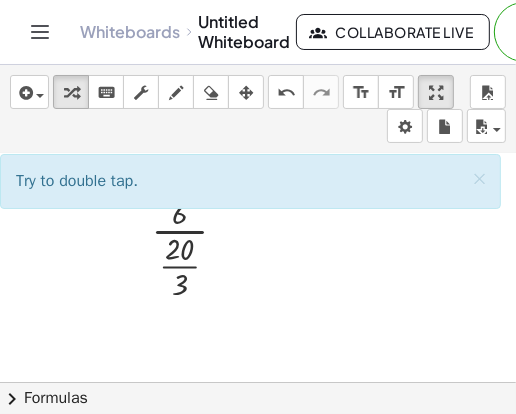 click at bounding box center (258, 301) 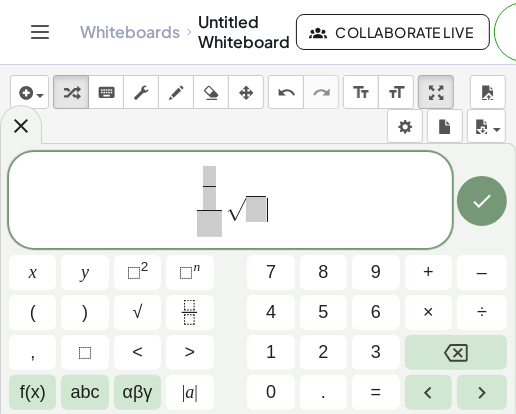 click at bounding box center (189, 312) 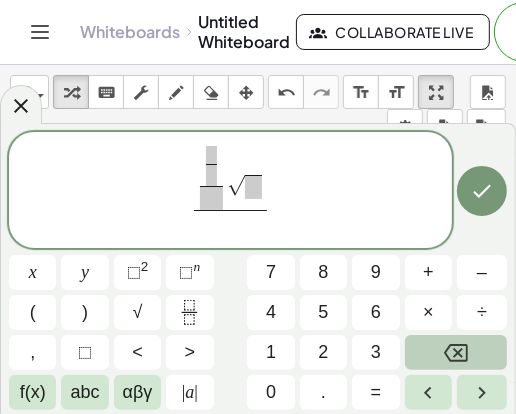 click 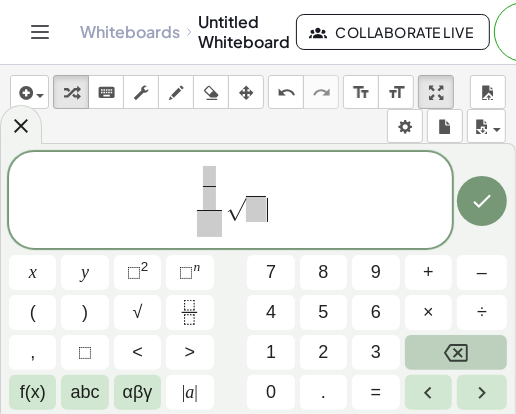click 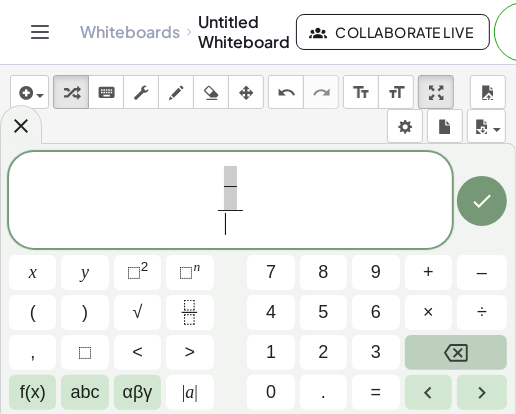 click 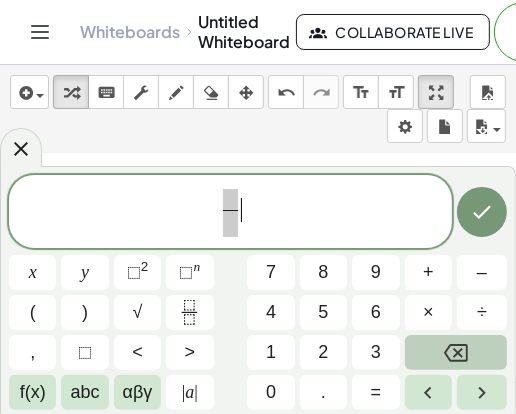 click 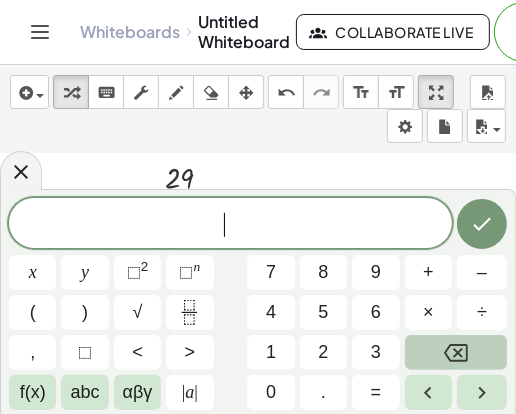 click 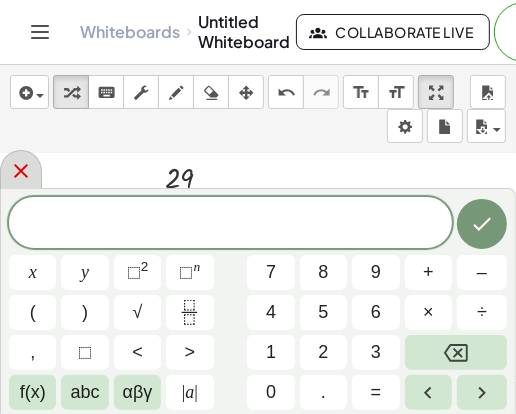 click at bounding box center (21, 169) 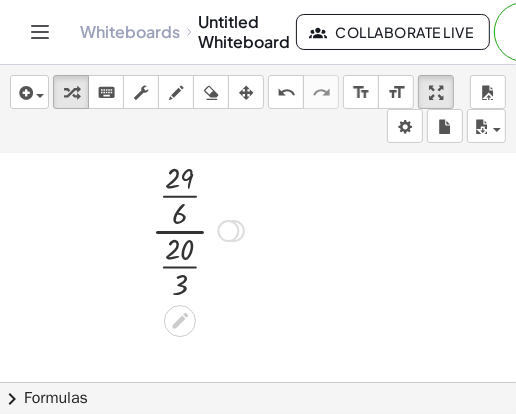 click at bounding box center [197, 229] 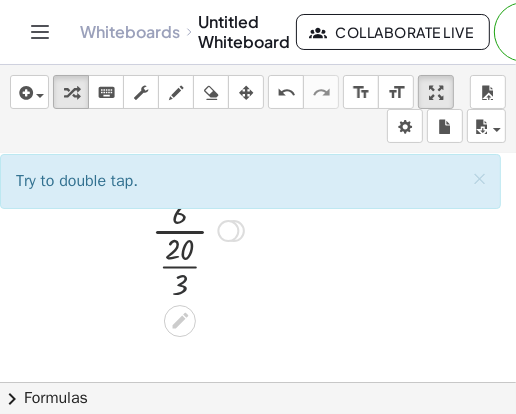 click at bounding box center (197, 229) 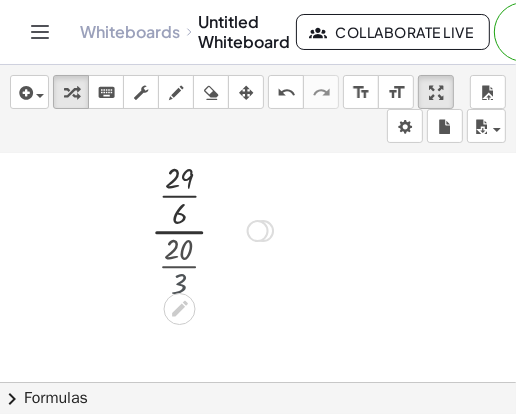 click at bounding box center (197, 229) 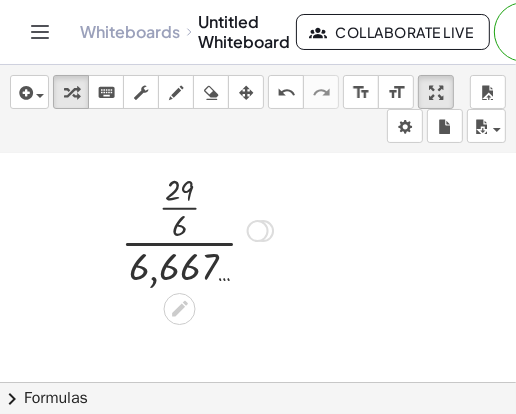 click at bounding box center (197, 229) 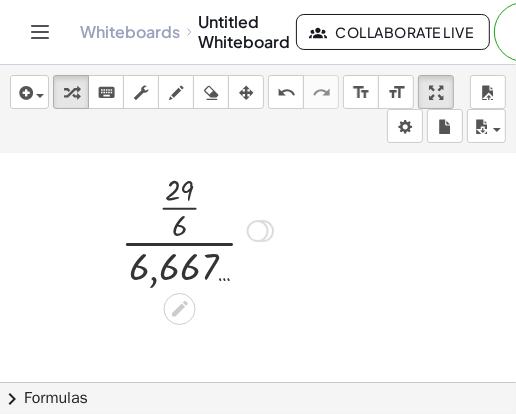 click at bounding box center [197, 229] 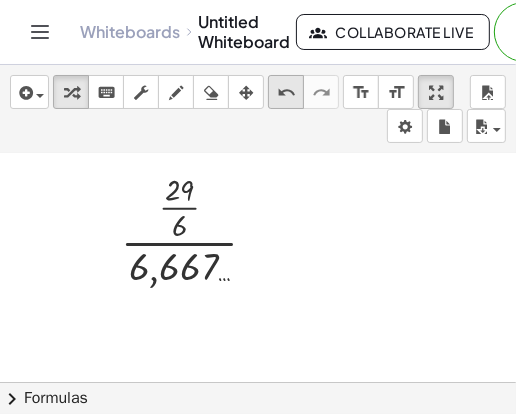 click on "undo undo" at bounding box center [286, 92] 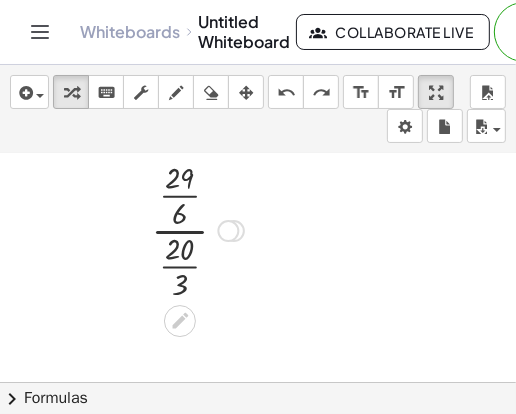 click at bounding box center [197, 229] 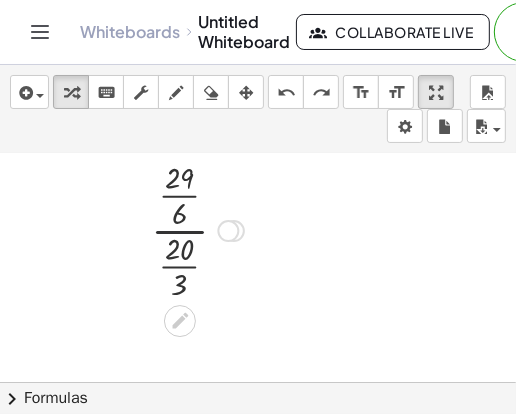 click at bounding box center (197, 229) 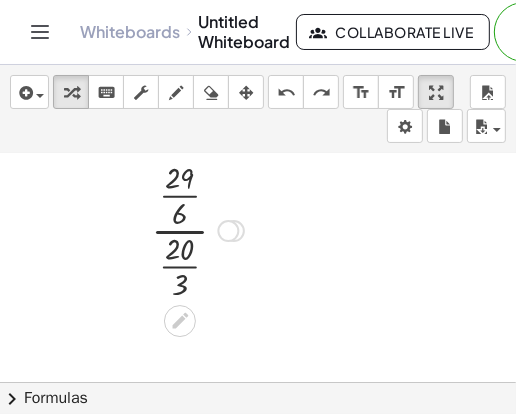 click at bounding box center [197, 229] 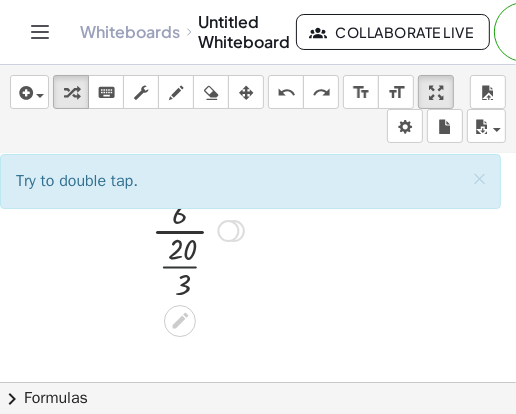 click at bounding box center [197, 229] 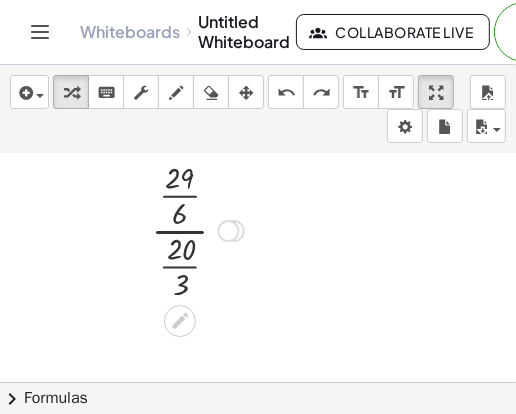 click at bounding box center (197, 229) 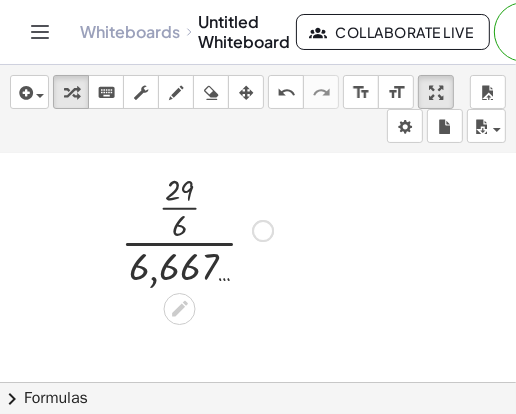 click at bounding box center (197, 229) 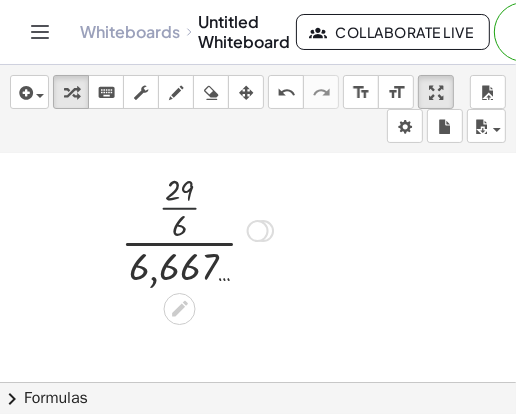 click at bounding box center (197, 229) 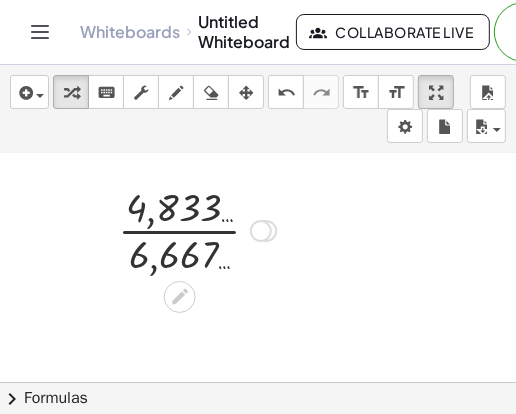 click at bounding box center [197, 229] 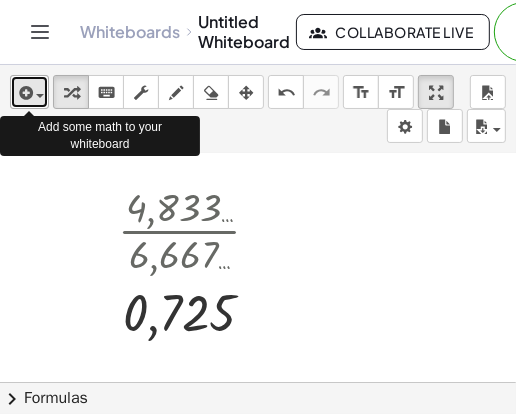 click at bounding box center [29, 92] 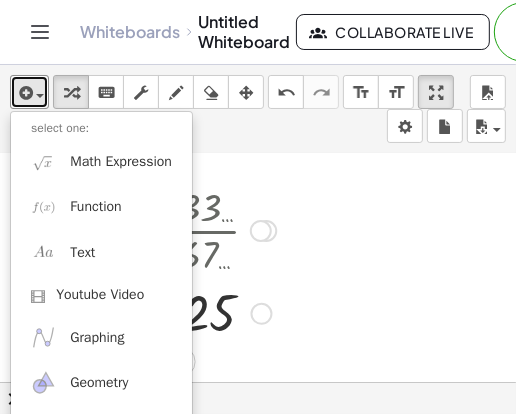 click at bounding box center [261, 231] 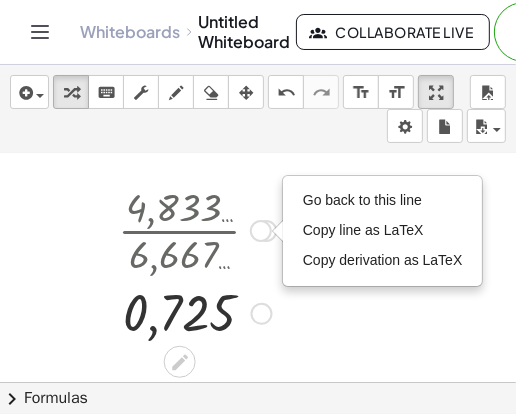 click on "Go back to this line Copy line as LaTeX Copy derivation as LaTeX" at bounding box center (383, 231) 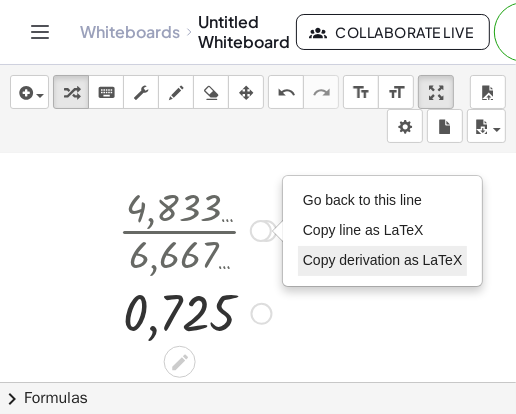 click on "Copy derivation as LaTeX" at bounding box center (383, 261) 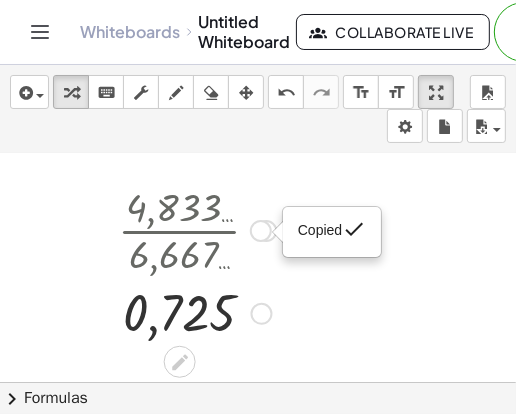 click on "done" at bounding box center [354, 229] 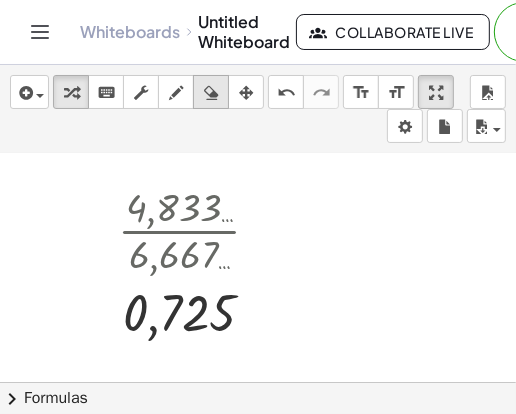 click at bounding box center [211, 93] 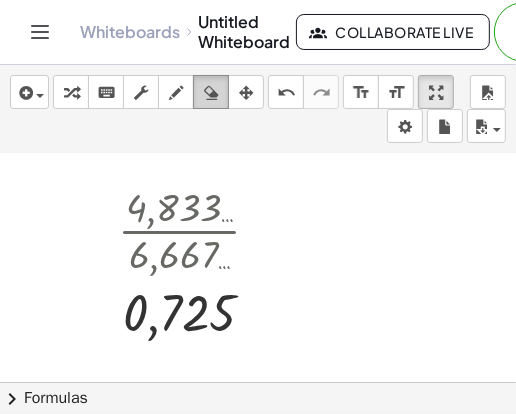 click on "erase" at bounding box center [211, 92] 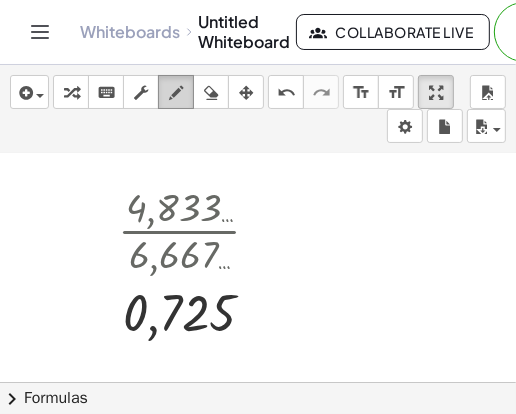 click at bounding box center (176, 93) 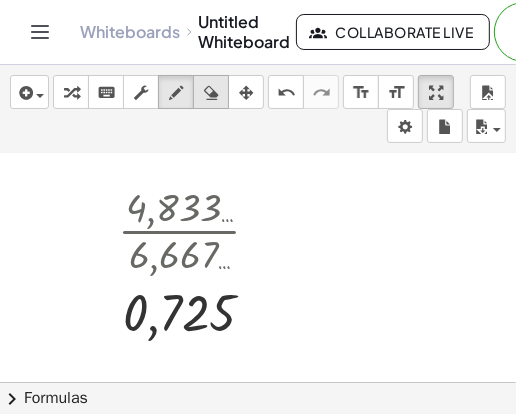 click at bounding box center (211, 92) 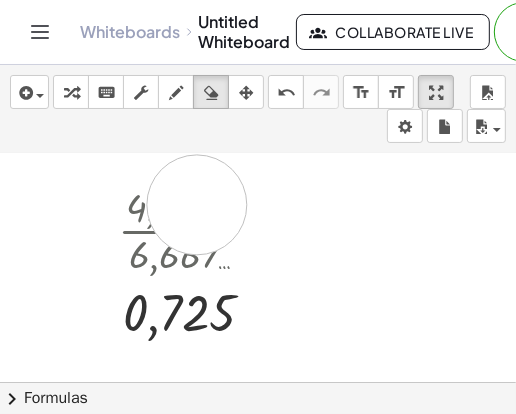 drag, startPoint x: 199, startPoint y: 184, endPoint x: 197, endPoint y: 202, distance: 18.110771 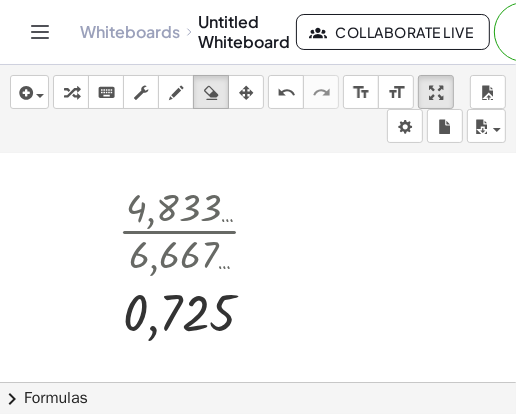 click at bounding box center [258, 301] 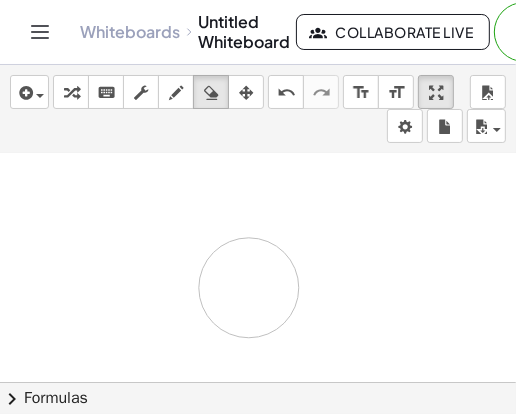 drag, startPoint x: 180, startPoint y: 346, endPoint x: 199, endPoint y: 228, distance: 119.519875 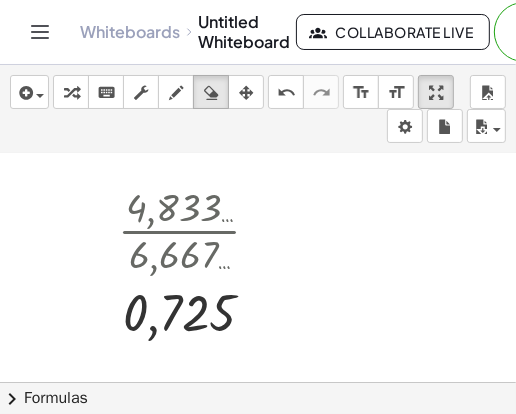 click at bounding box center [258, 301] 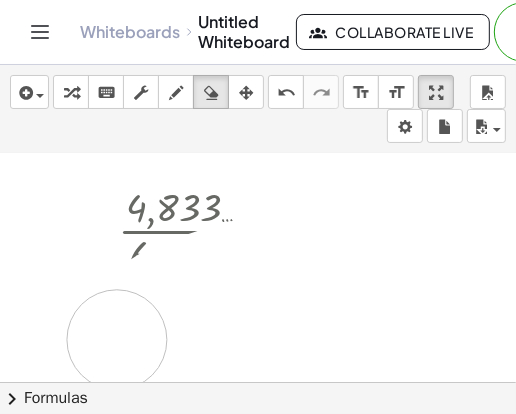 click at bounding box center (258, 301) 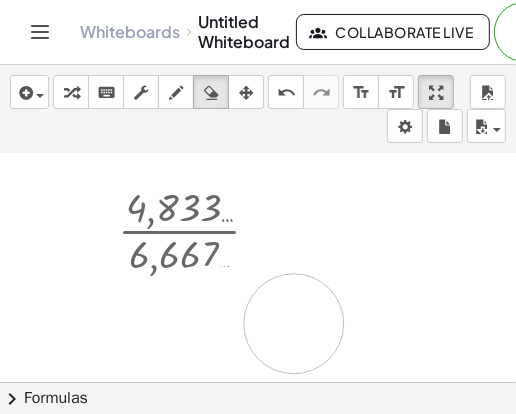 drag, startPoint x: 243, startPoint y: 315, endPoint x: 315, endPoint y: 261, distance: 90 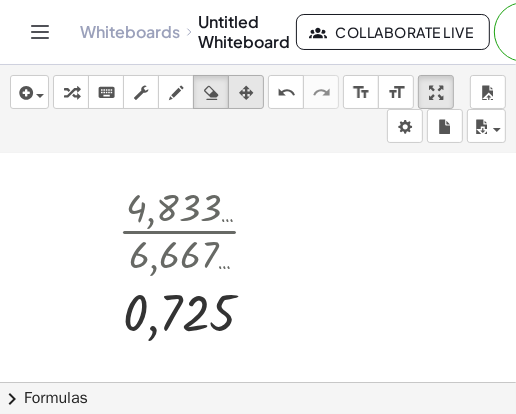 click at bounding box center (246, 93) 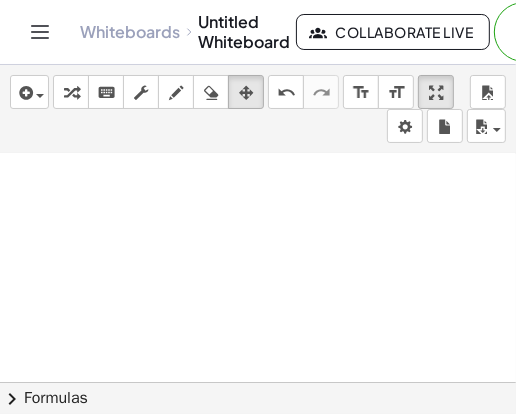 click at bounding box center [258, 301] 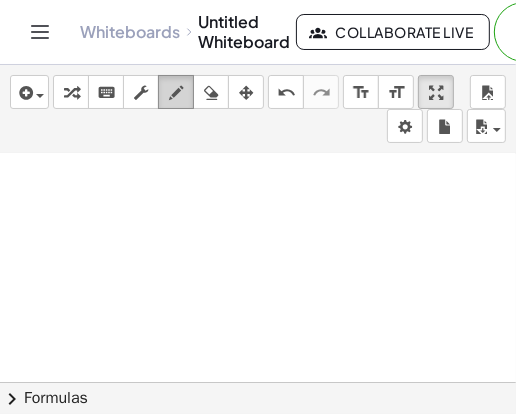 click at bounding box center [176, 92] 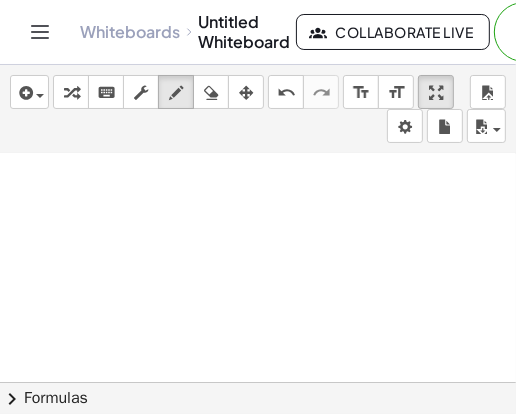 click at bounding box center [258, 301] 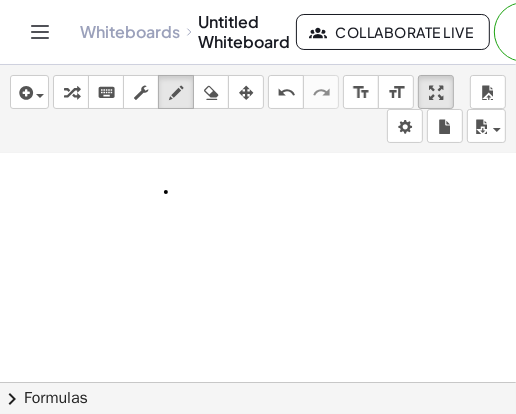 click at bounding box center (258, 301) 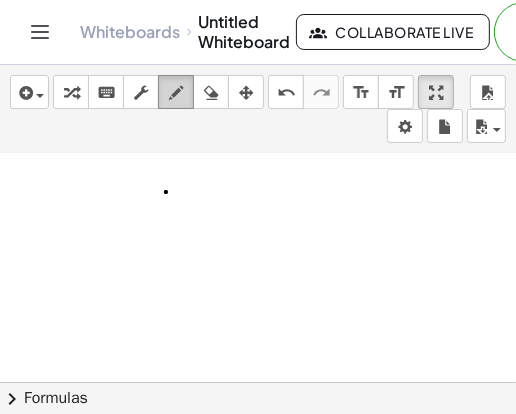 click at bounding box center [176, 93] 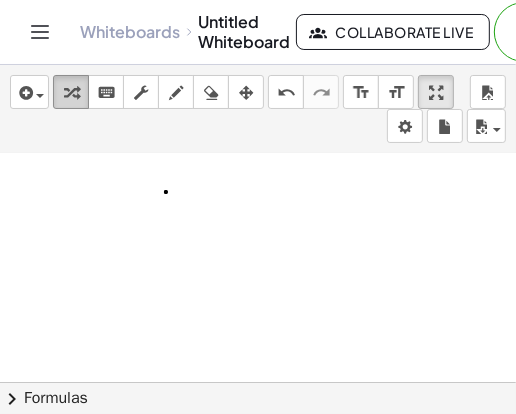 click at bounding box center [71, 92] 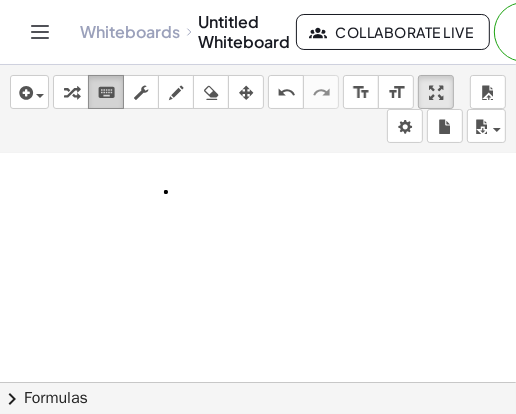 click on "keyboard" at bounding box center (106, 93) 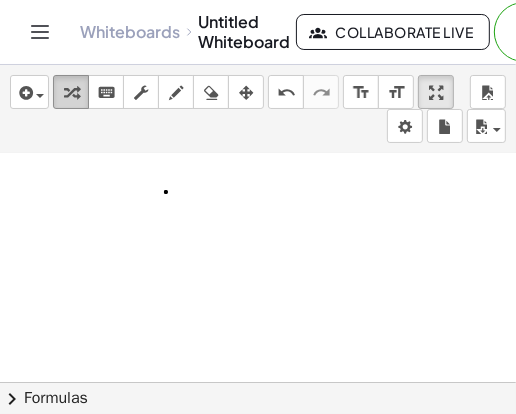 click at bounding box center [71, 93] 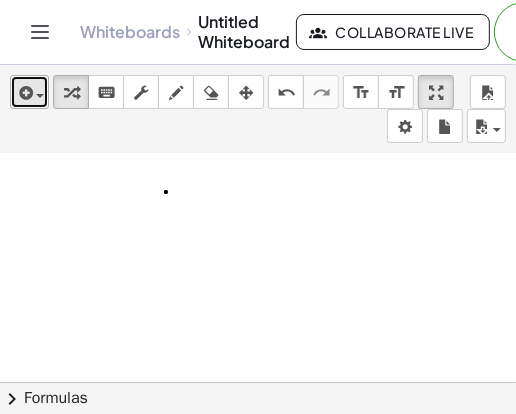 click at bounding box center [24, 93] 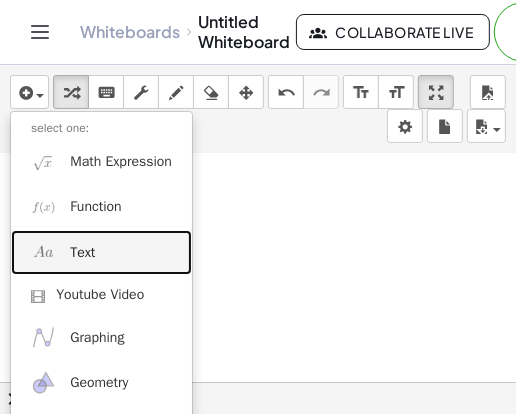 click on "Text" at bounding box center (101, 252) 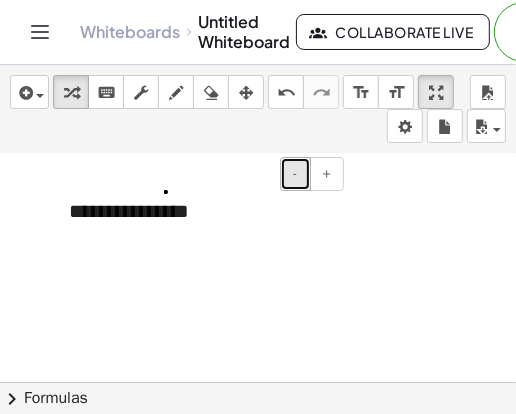 click on "-" at bounding box center (295, 173) 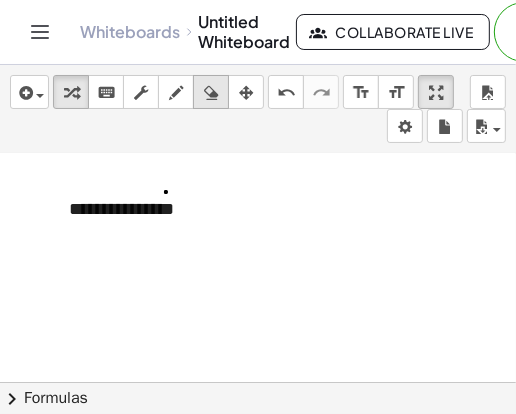click at bounding box center (211, 92) 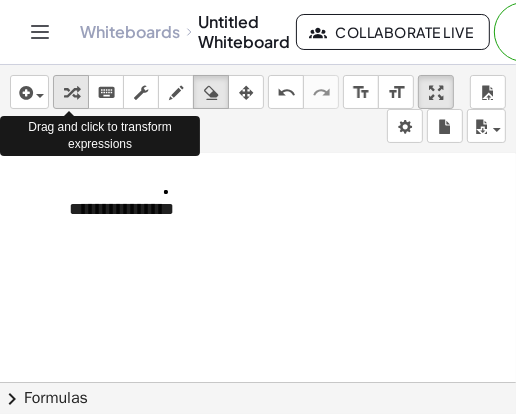 click at bounding box center [71, 93] 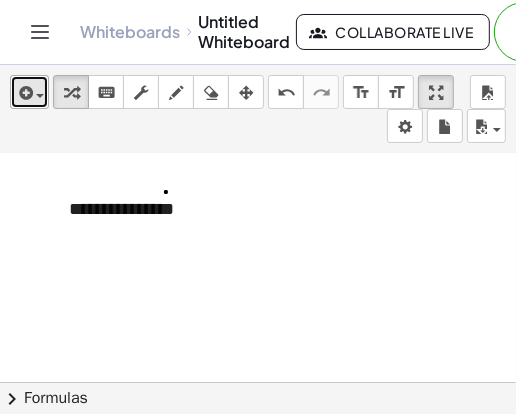 click at bounding box center [35, 95] 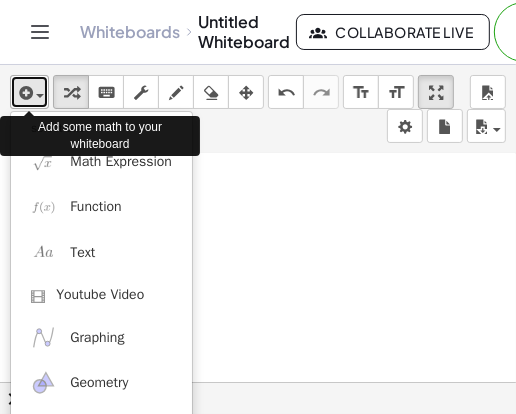 click at bounding box center (40, 96) 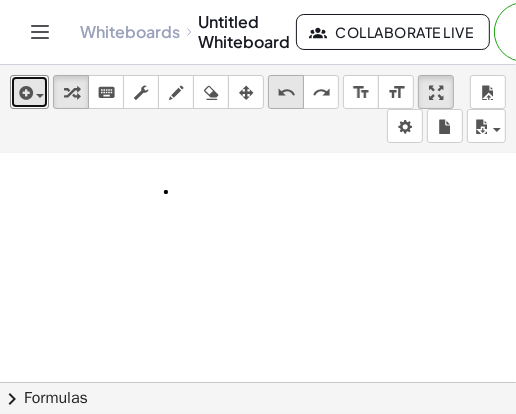 click on "undo" at bounding box center (286, 93) 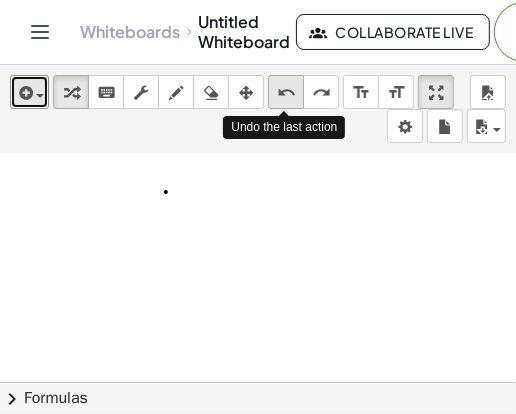click on "undo" at bounding box center [286, 93] 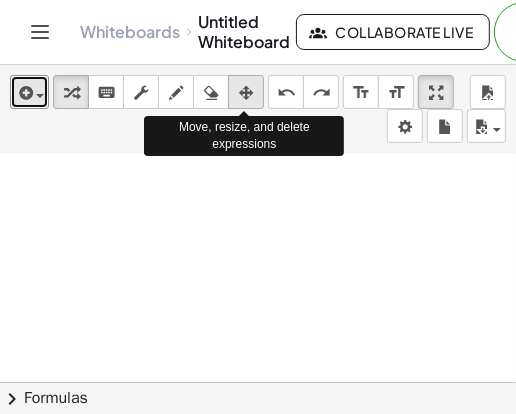 click at bounding box center (246, 93) 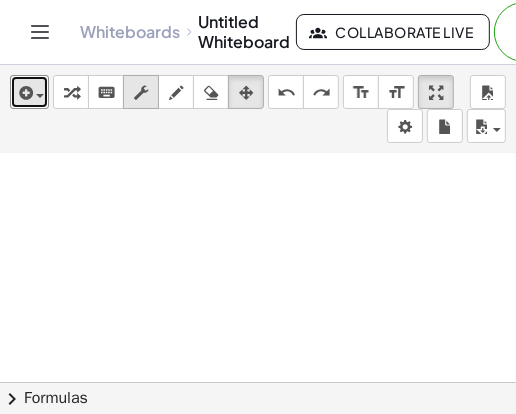 click at bounding box center (141, 93) 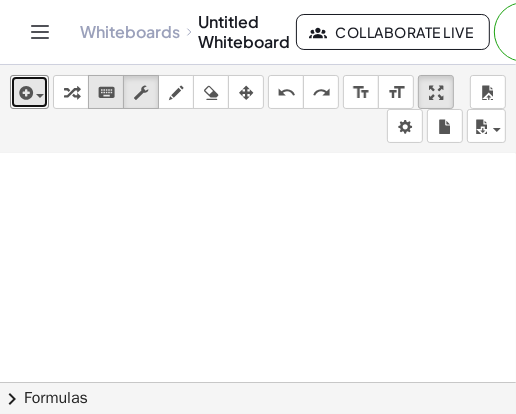 click on "keyboard" at bounding box center [106, 93] 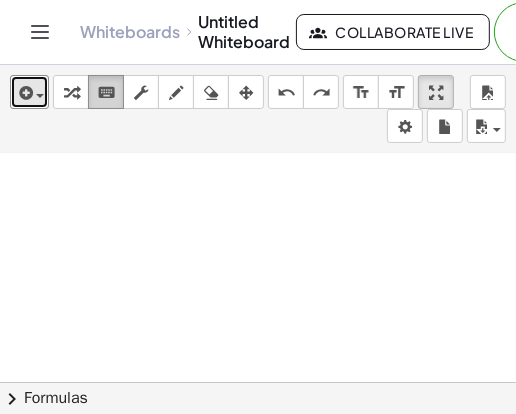 click on "keyboard" at bounding box center (106, 93) 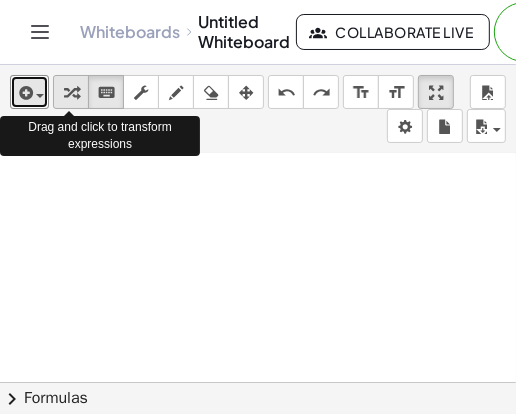 click at bounding box center [71, 93] 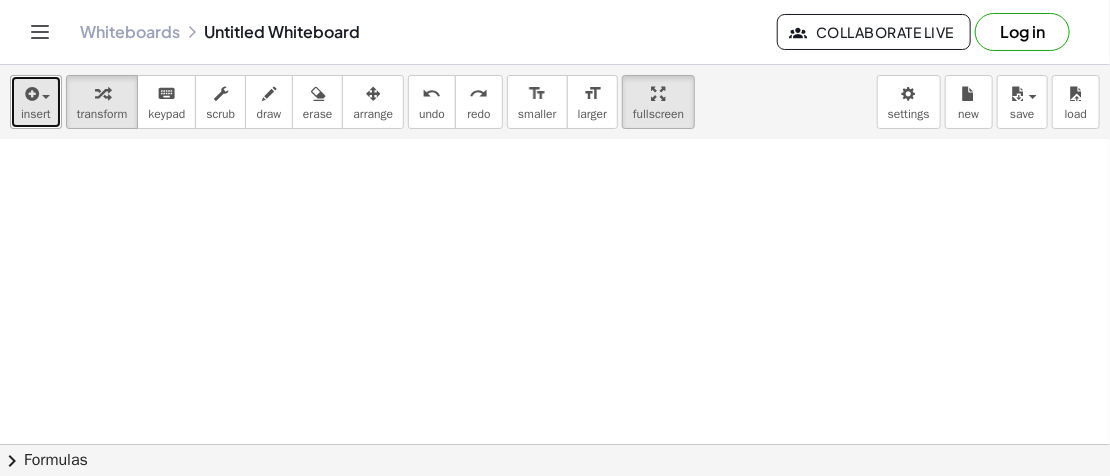 click at bounding box center (46, 97) 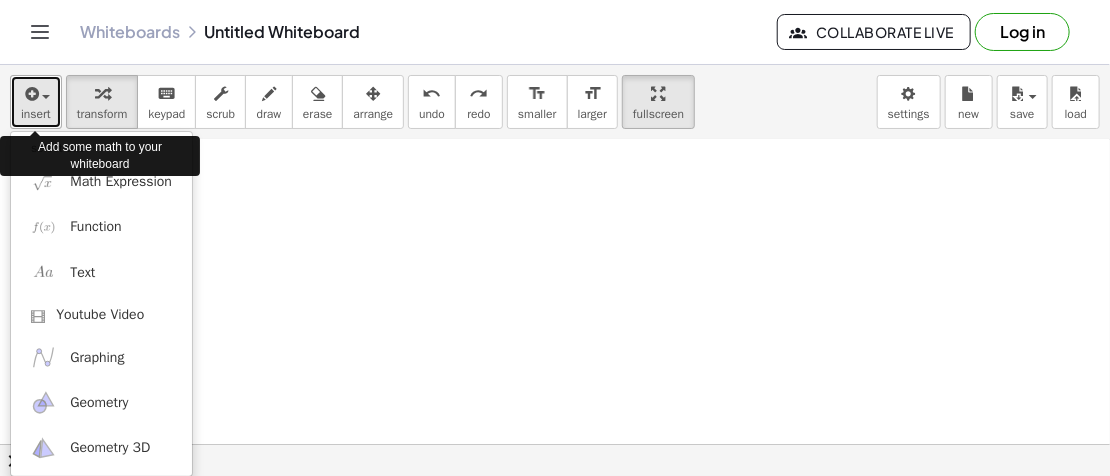 click at bounding box center (30, 94) 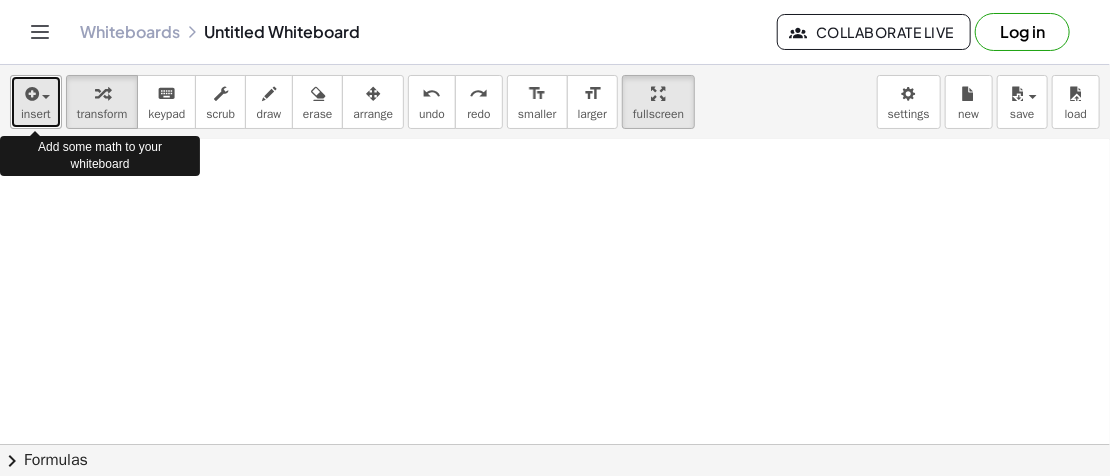 click at bounding box center [30, 94] 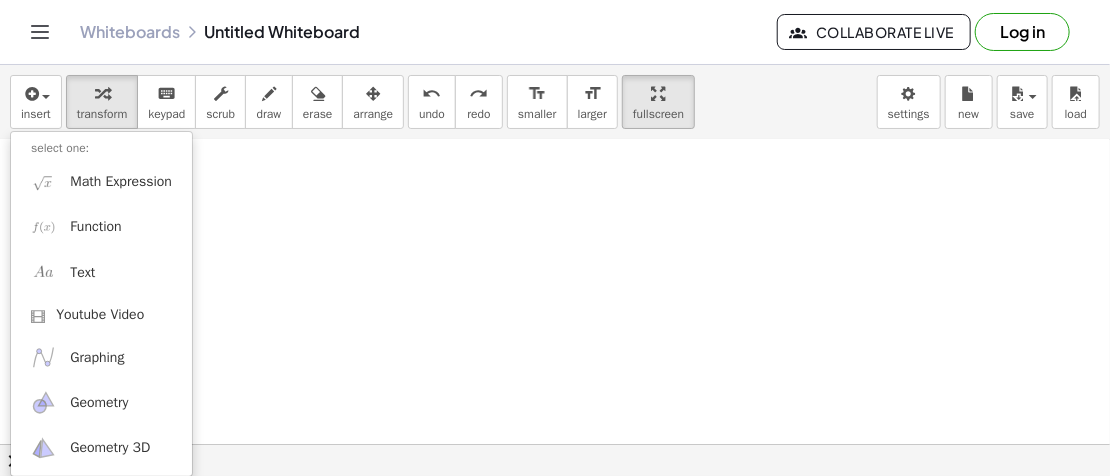 click on "Whiteboards Untitled Whiteboard Collaborate Live  Log in" at bounding box center [555, 32] 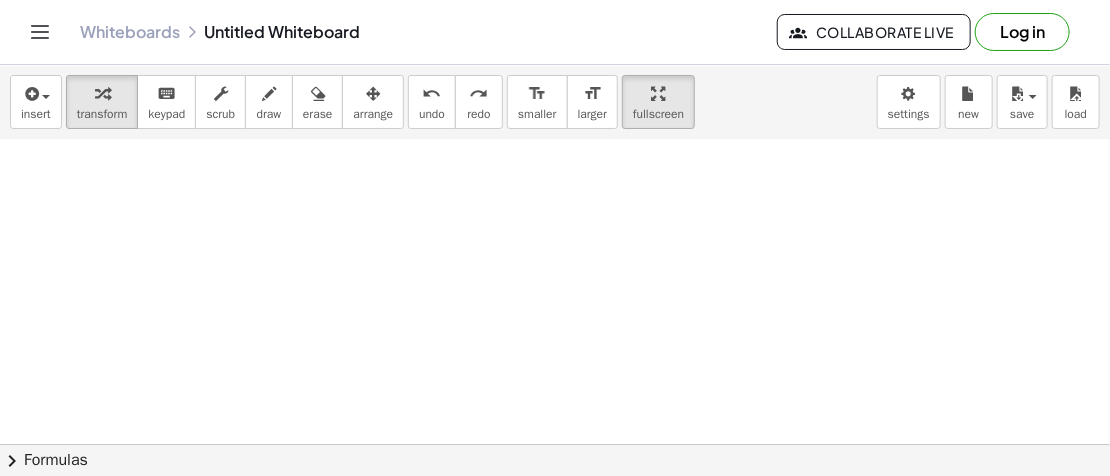 click on "Whiteboards Untitled Whiteboard Collaborate Live  Log in" at bounding box center (555, 32) 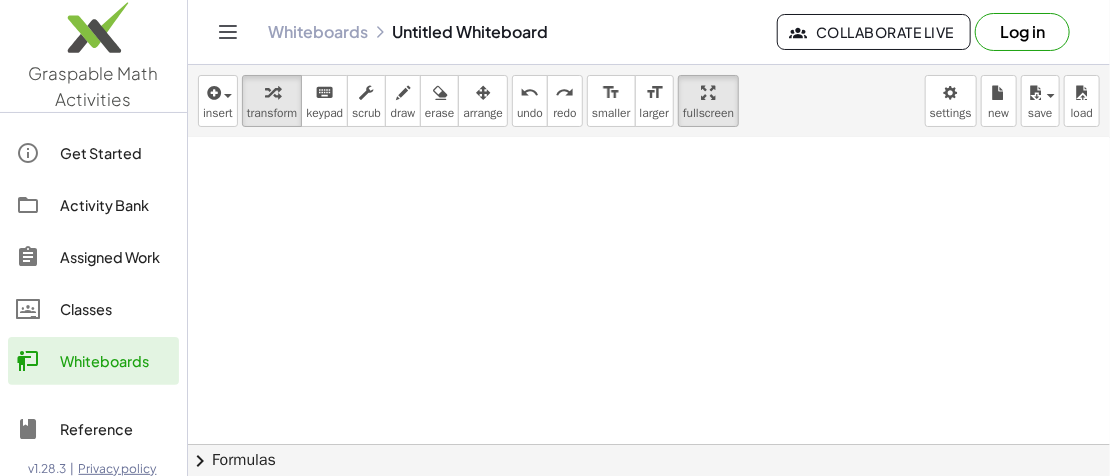 click at bounding box center (649, 360) 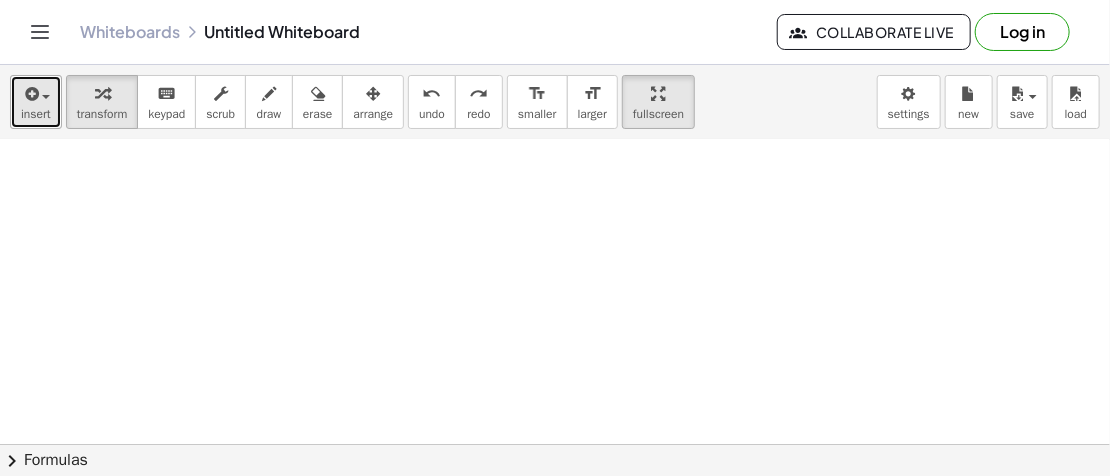 click at bounding box center (36, 93) 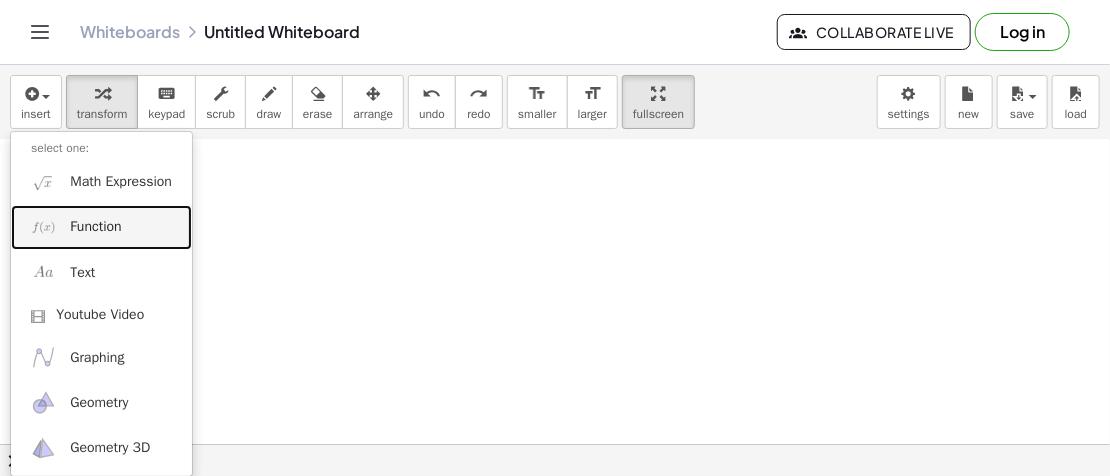 click on "Function" at bounding box center [95, 227] 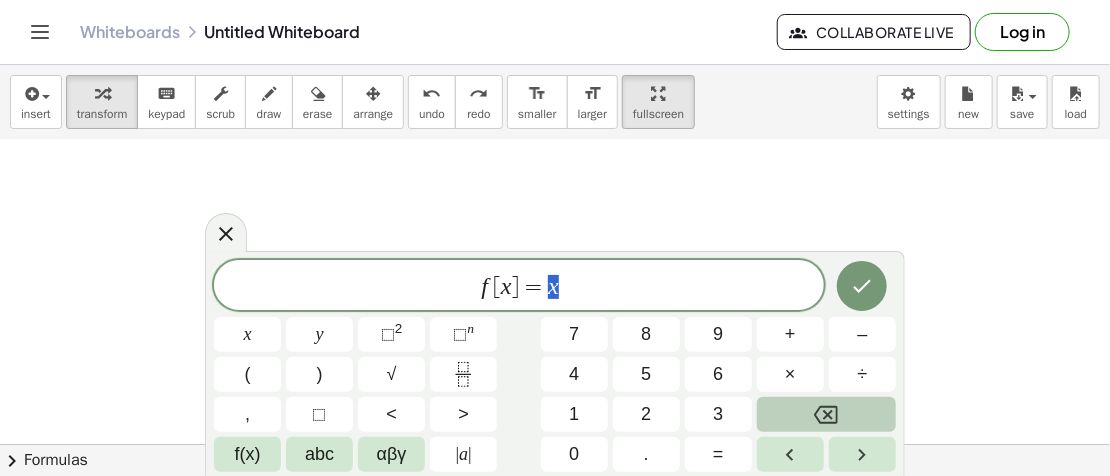 click at bounding box center [826, 414] 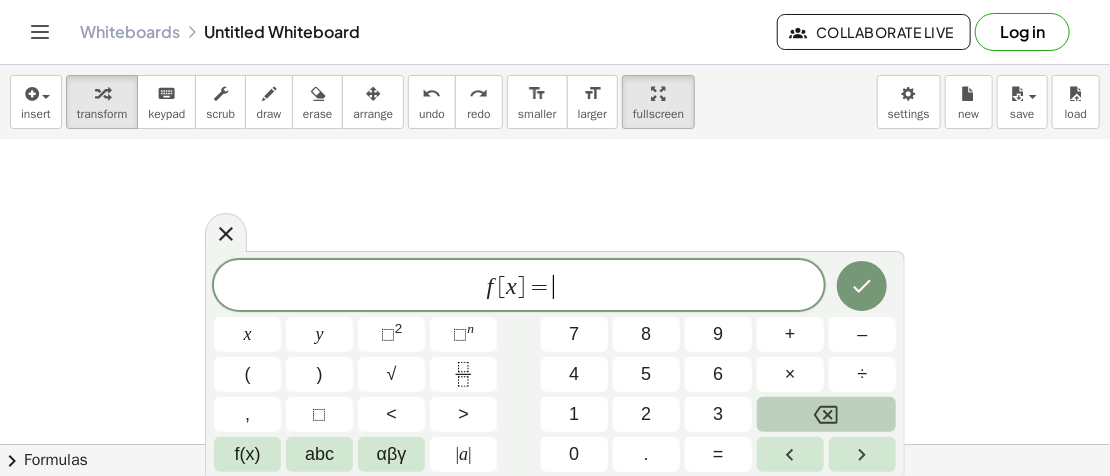 click at bounding box center [826, 414] 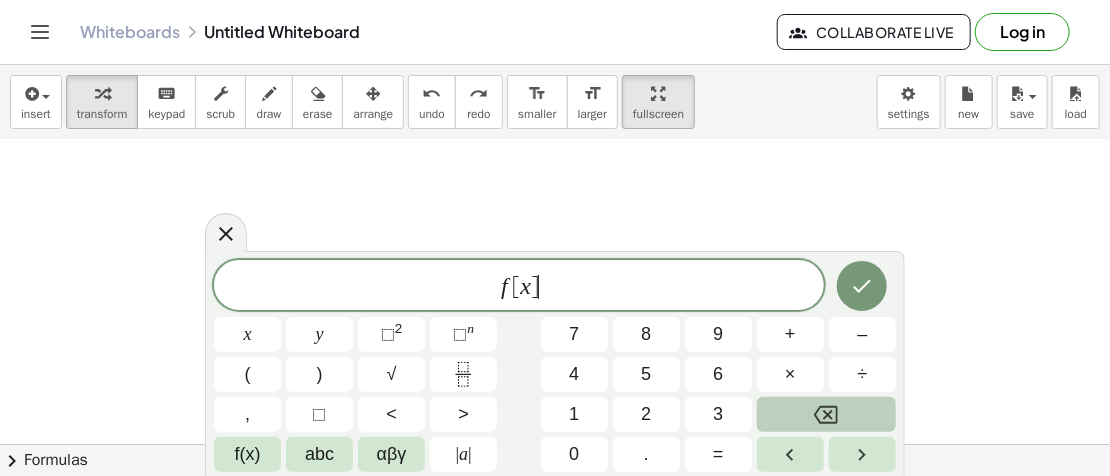 click at bounding box center [826, 414] 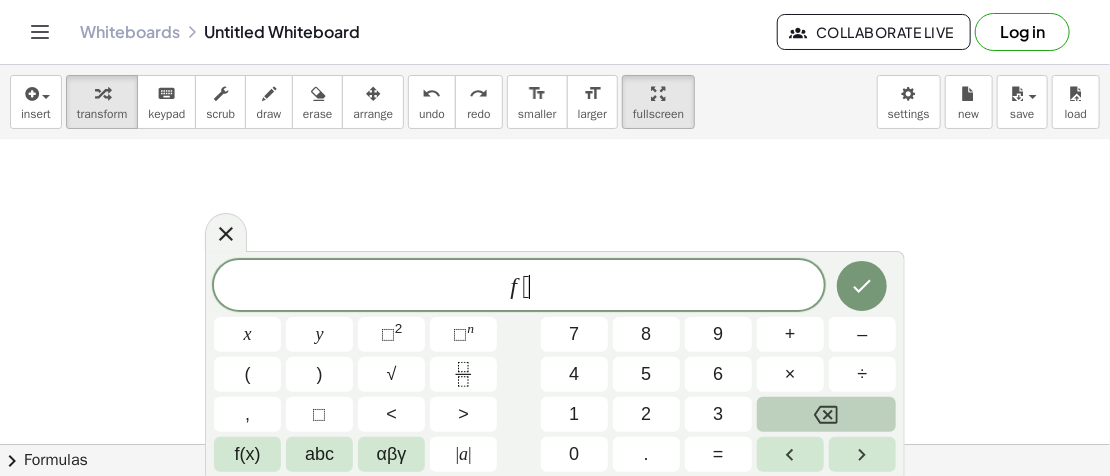 click at bounding box center [826, 414] 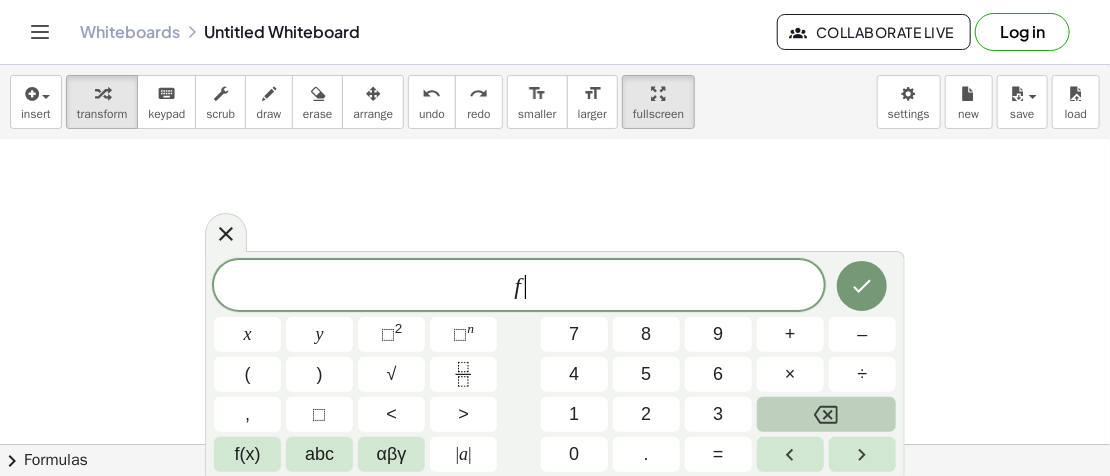 click at bounding box center [826, 414] 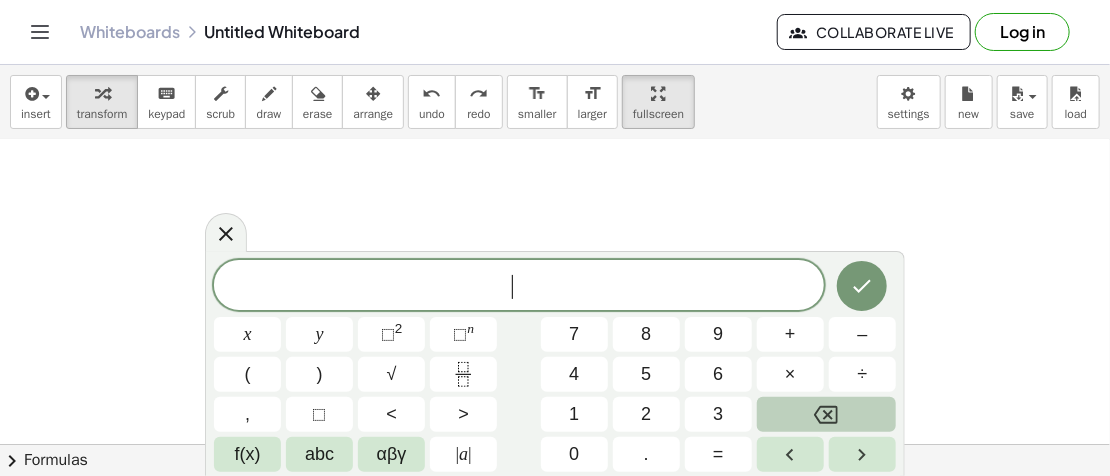 click at bounding box center (826, 414) 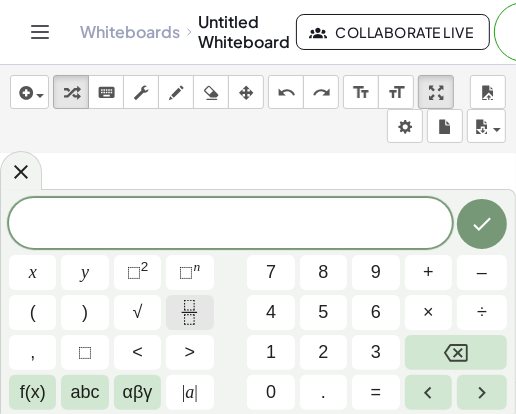 click 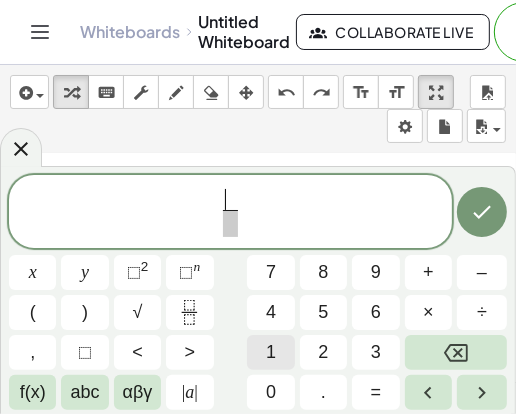 click on "1" at bounding box center (270, 352) 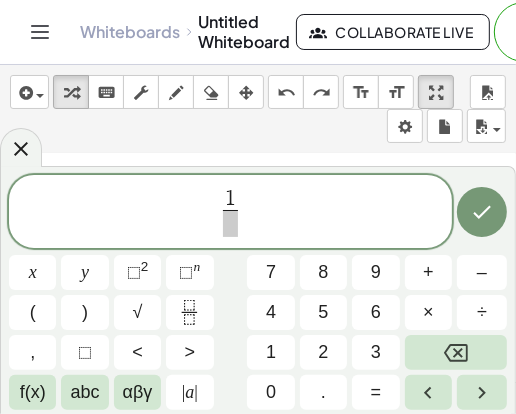 click at bounding box center [230, 223] 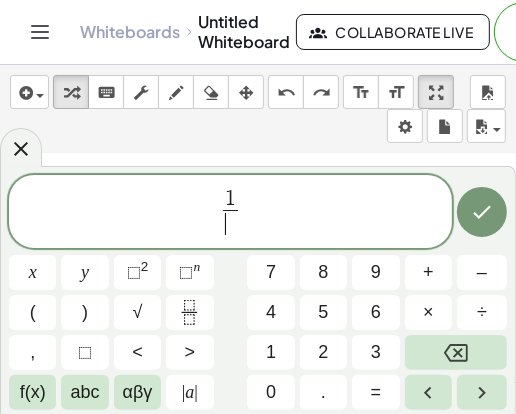 click on "​" at bounding box center (230, 223) 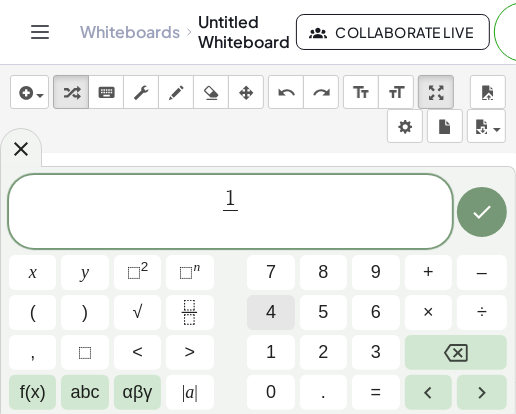 click on "4" at bounding box center (270, 312) 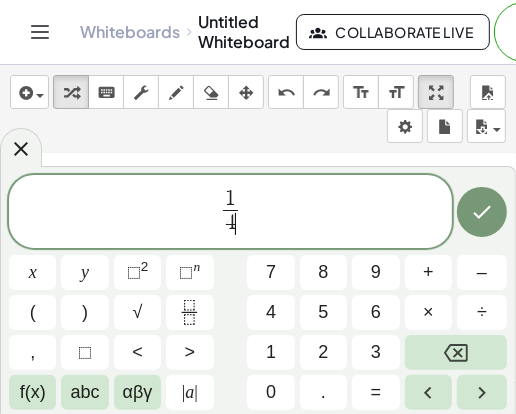 click on "1 4 ​ ​" at bounding box center (230, 213) 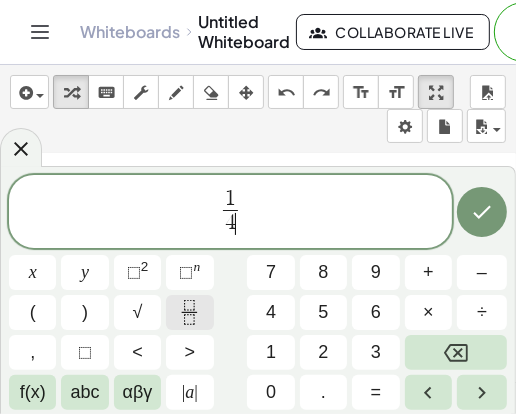 click 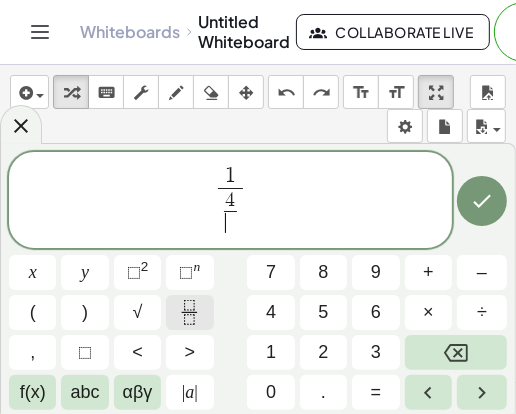 click 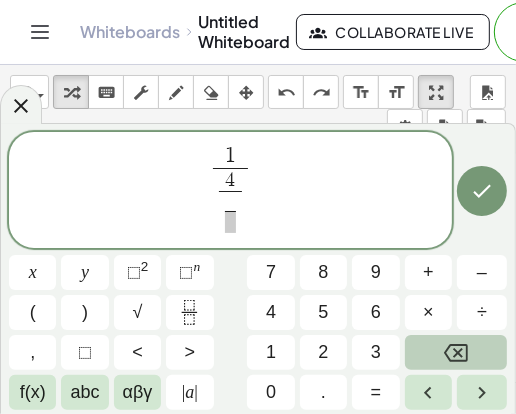 click at bounding box center (456, 352) 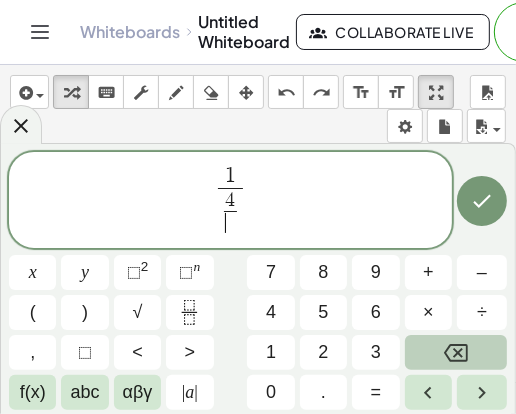 click at bounding box center [456, 352] 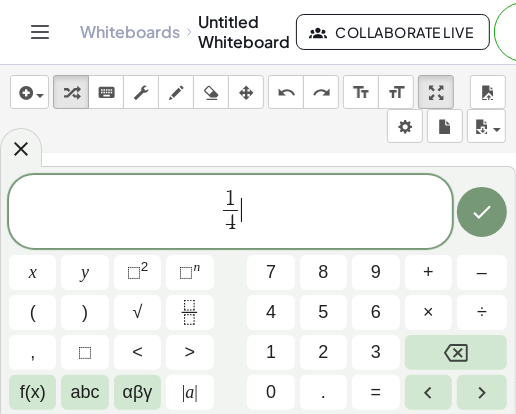 click on "1 4 ​ ​" at bounding box center (230, 213) 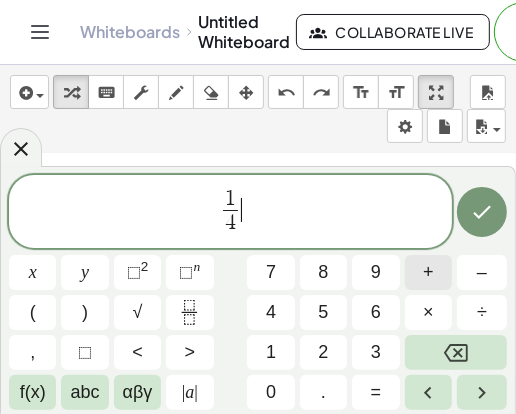 click on "+" at bounding box center [428, 272] 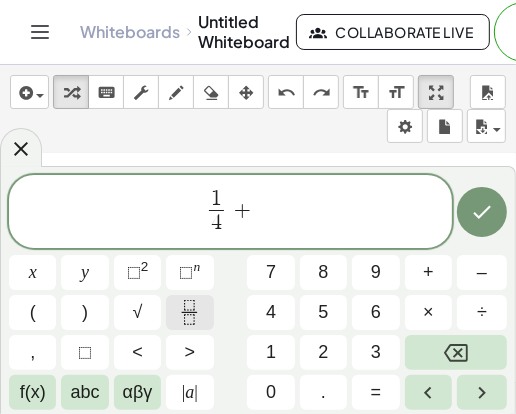 click 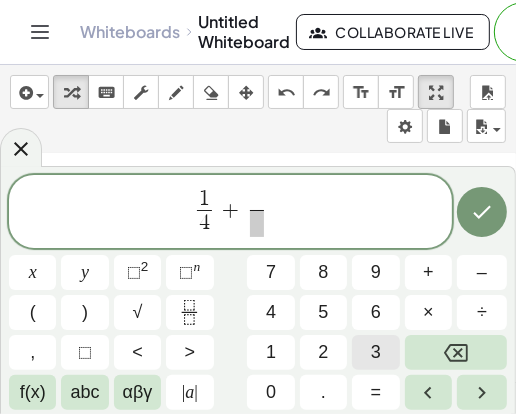 click on "3" at bounding box center (375, 352) 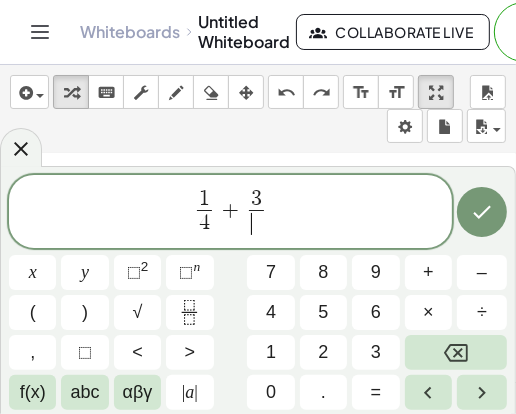 click on "​" at bounding box center (256, 223) 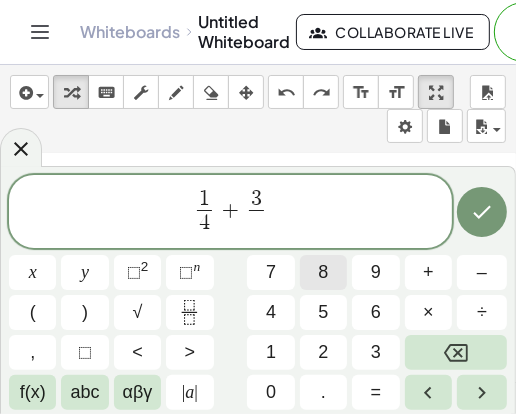 click on "8" at bounding box center (323, 272) 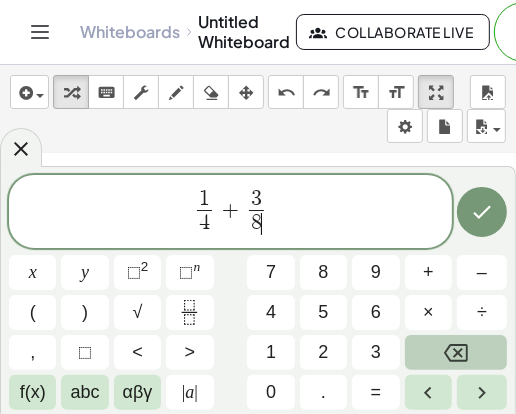 click at bounding box center [456, 352] 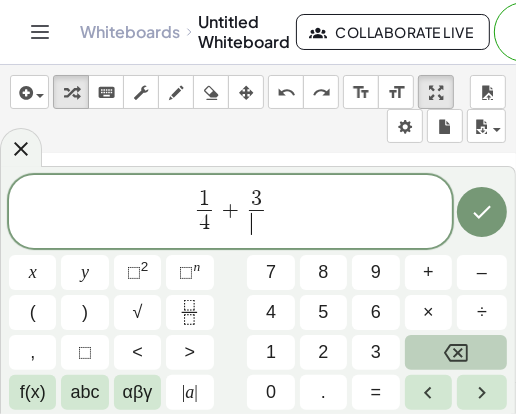 click at bounding box center (456, 352) 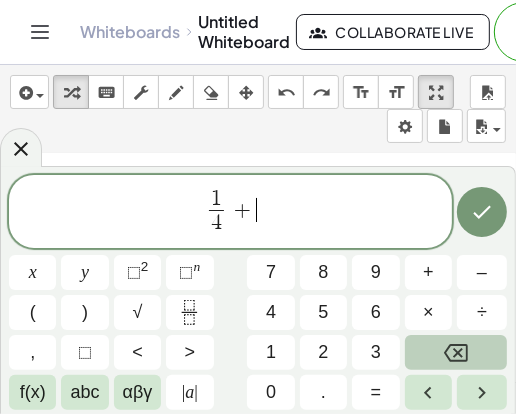 click at bounding box center [456, 352] 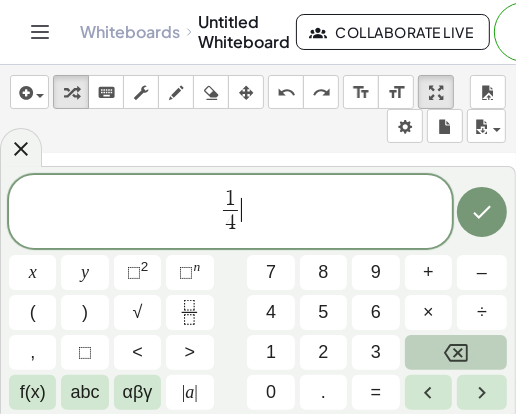 click at bounding box center [456, 352] 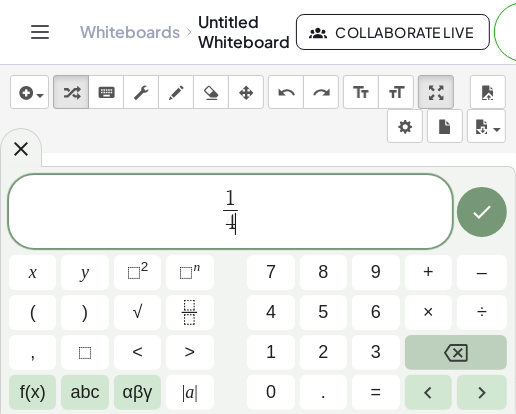 click at bounding box center (456, 352) 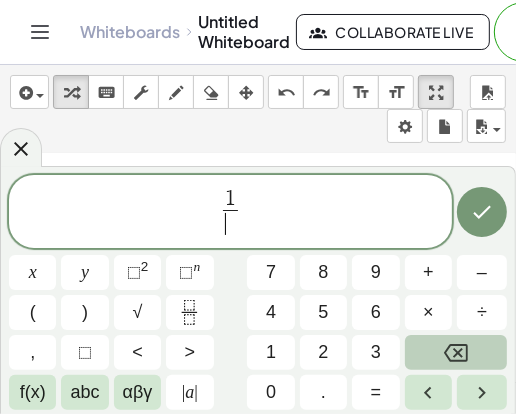 click at bounding box center [456, 352] 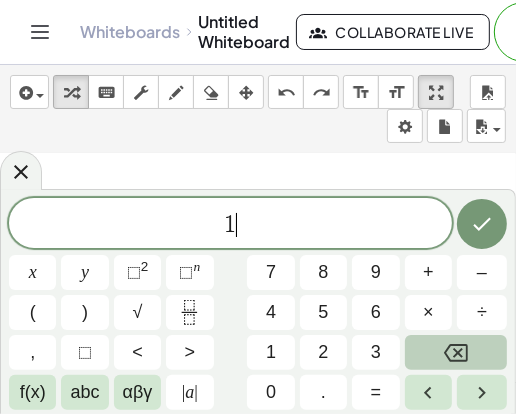 click at bounding box center (456, 352) 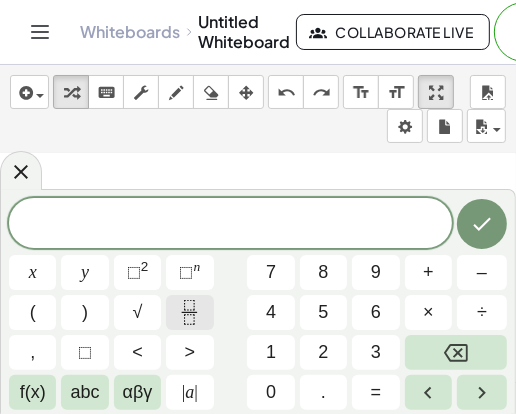 click 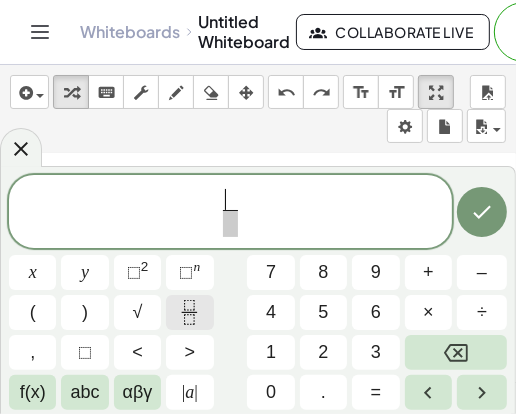 click 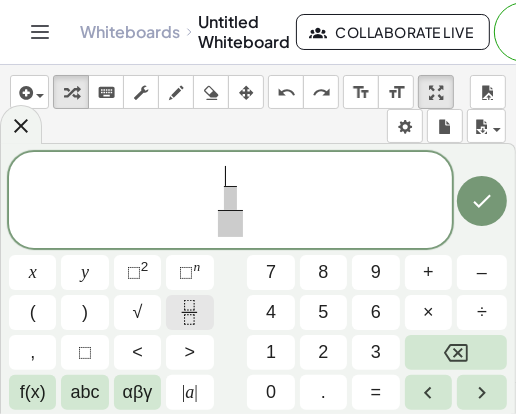 click 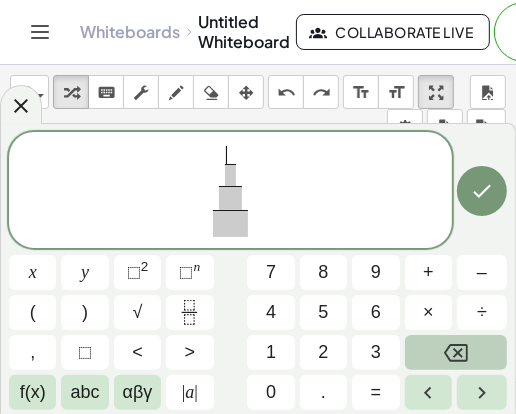 click at bounding box center [456, 352] 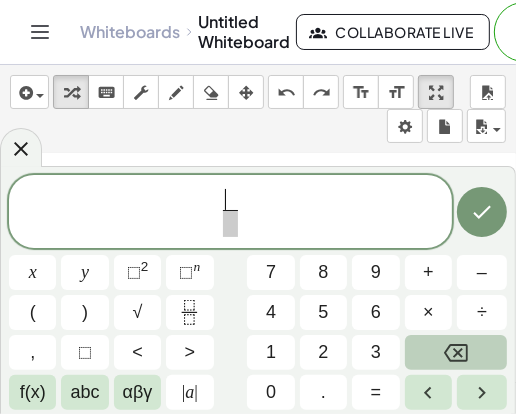 click at bounding box center [456, 352] 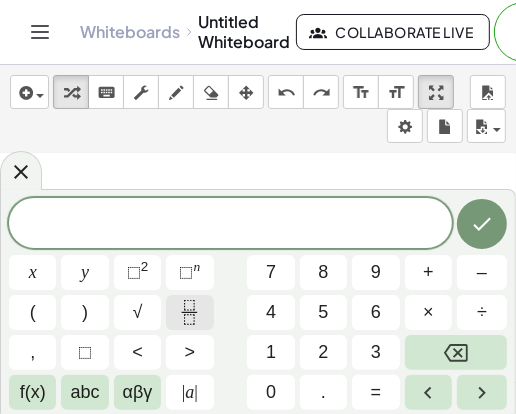 click 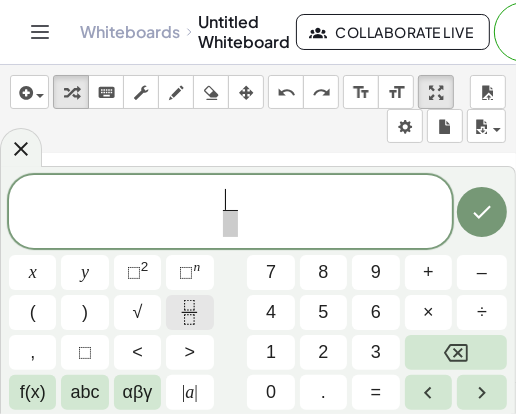 click 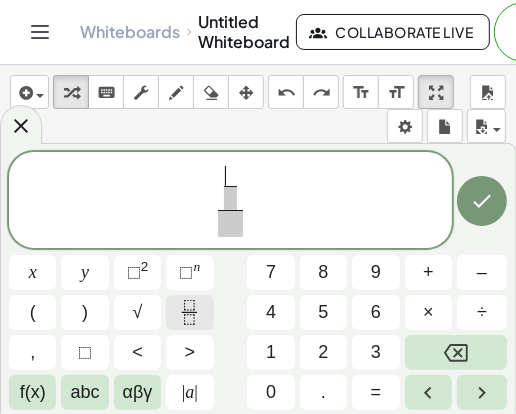 click 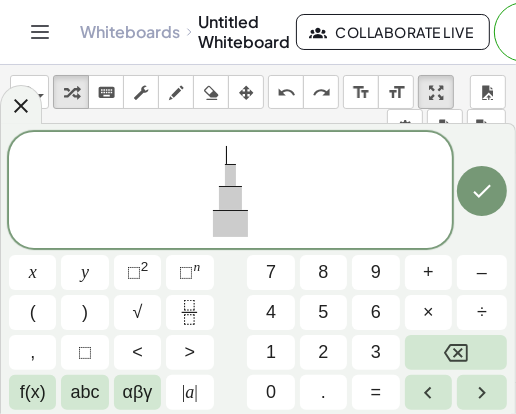 click on "​ ​ ​ ​ x y ⬚ 2 ⬚ n 7 8 9 + – ( ) √ 4 5 6 × ÷ , ⬚ < > 1 2 3 f(x) abc αβγ | a | 0 . =" at bounding box center (258, 271) 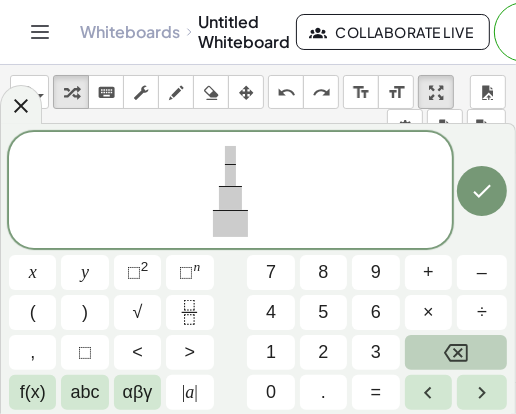 click 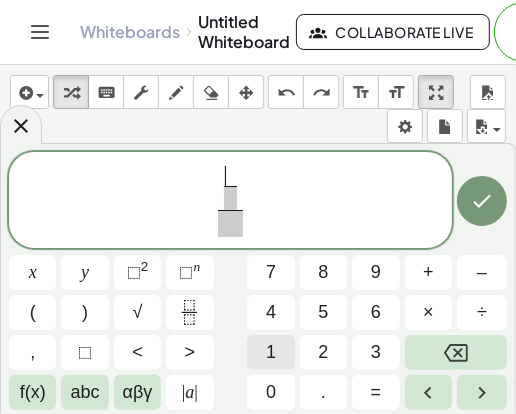 click on "1" at bounding box center (270, 352) 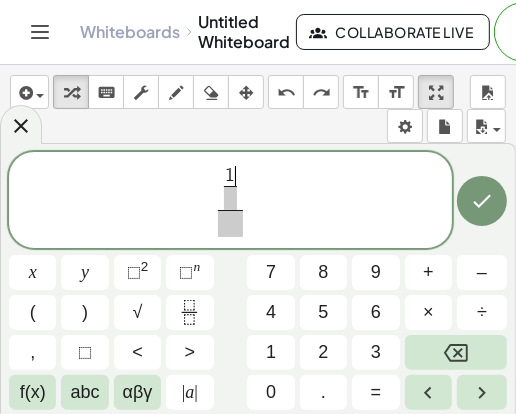 click at bounding box center (231, 198) 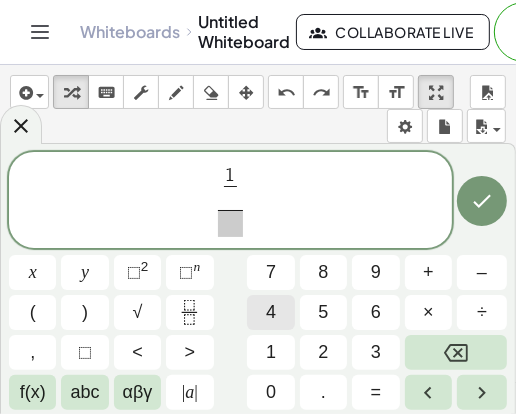 click on "4" at bounding box center (270, 312) 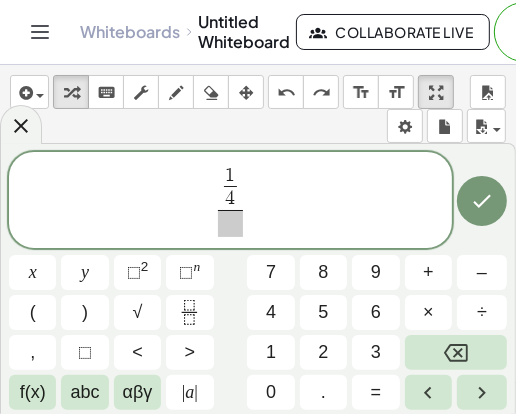 click at bounding box center [231, 223] 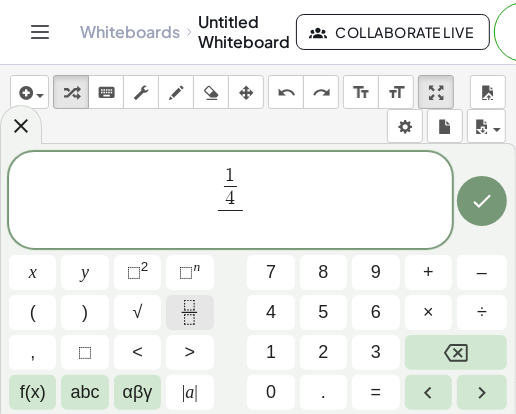 click 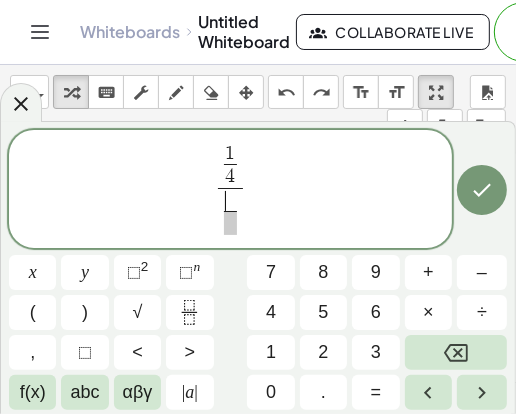 click on "1 4 ​ ​ ​ ​ x y ⬚ 2 ⬚ n 7 8 9 + – ( ) √ 4 5 6 × ÷ , ⬚ < > 1 2 3 f(x) abc αβγ | a | 0 . =" at bounding box center (258, 270) 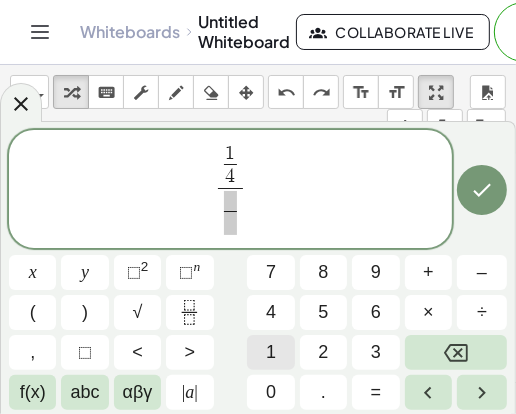 click on "1" at bounding box center [270, 352] 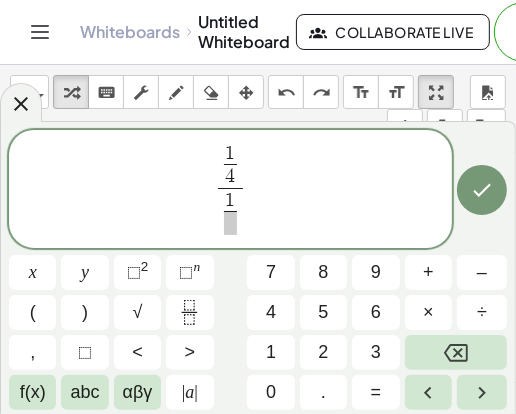 click at bounding box center (231, 223) 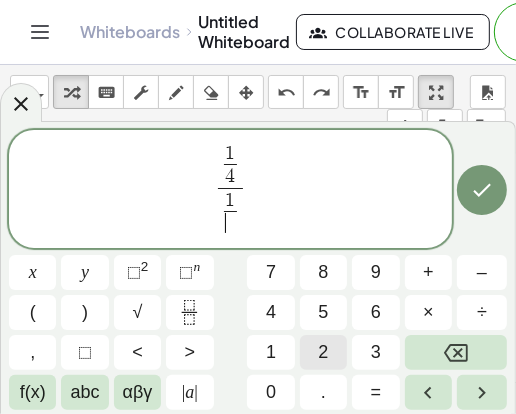 click on "2" at bounding box center [323, 352] 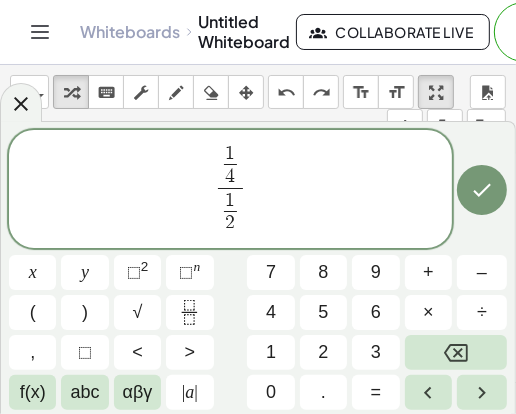 click on "1 4 ​ 1 2 ​ ​ ​" at bounding box center [230, 190] 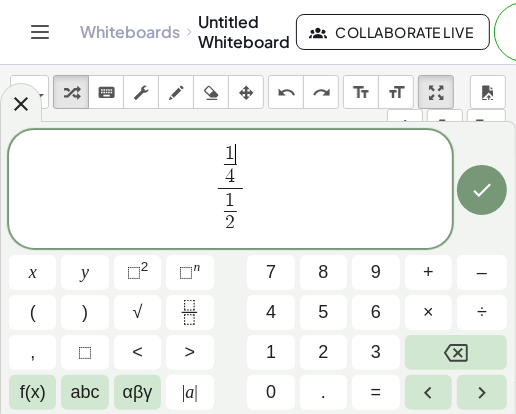 click on "1 ​ 4 ​" at bounding box center [231, 166] 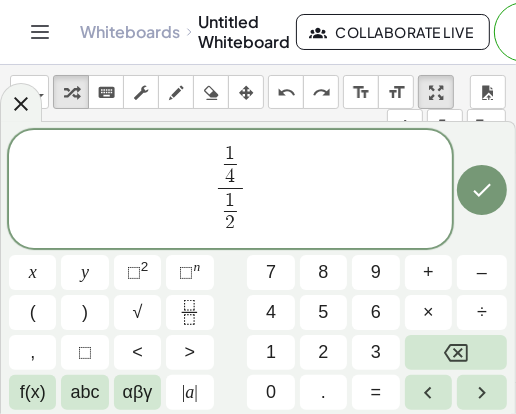 click on "1 ​ 4 ​" at bounding box center (231, 166) 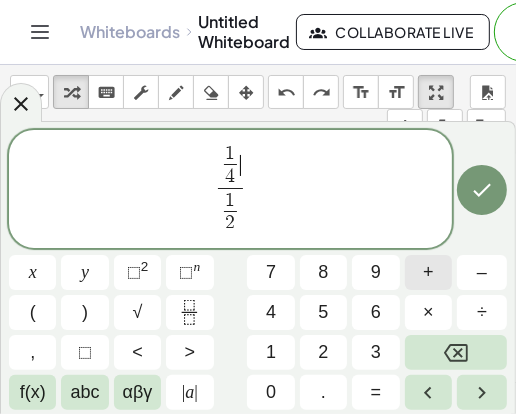 click on "+" at bounding box center (428, 272) 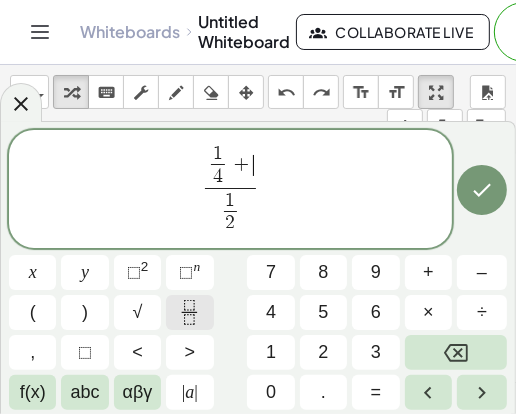 click at bounding box center (189, 312) 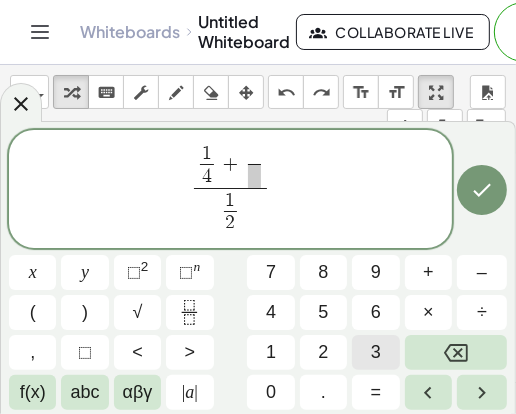 click on "3" at bounding box center [375, 352] 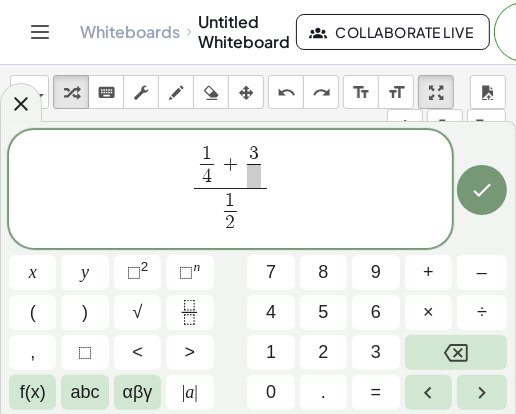 click at bounding box center (254, 176) 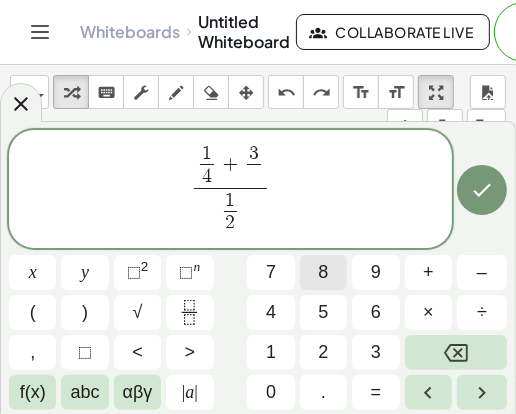 click on "8" at bounding box center [323, 272] 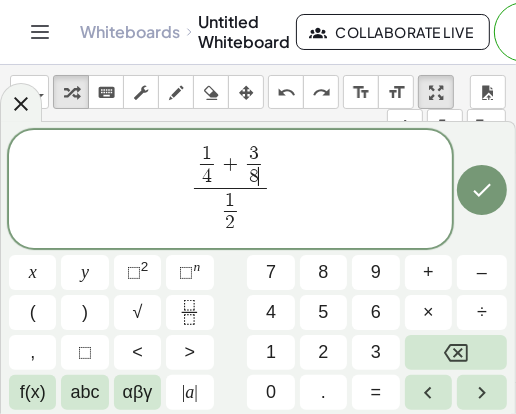 click on "1" at bounding box center (231, 200) 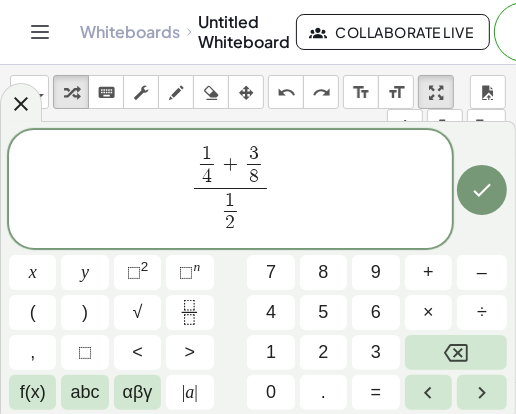 click on "1 ​ 2 ​" at bounding box center [231, 213] 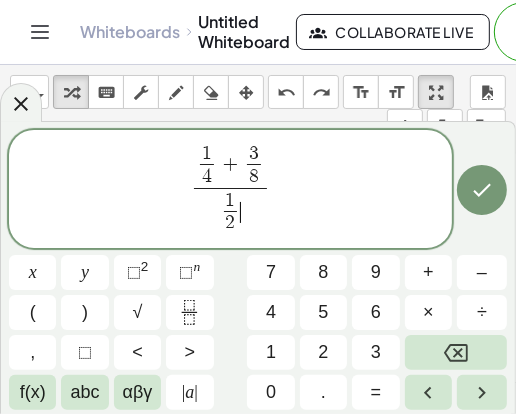click on "1 2 ​ ​" at bounding box center (230, 212) 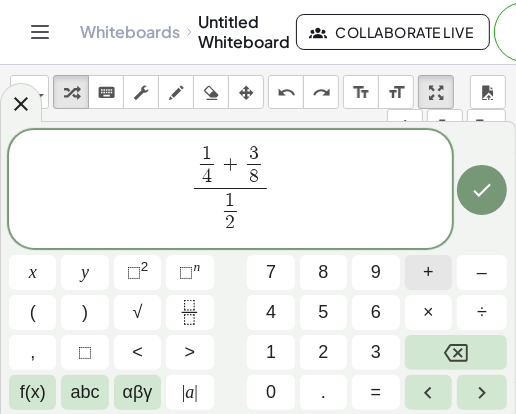 click on "+" at bounding box center (428, 272) 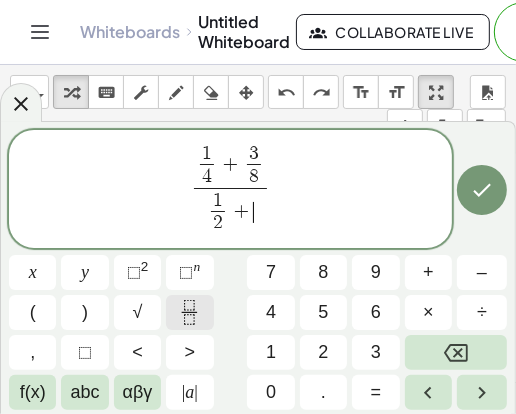 click at bounding box center [189, 312] 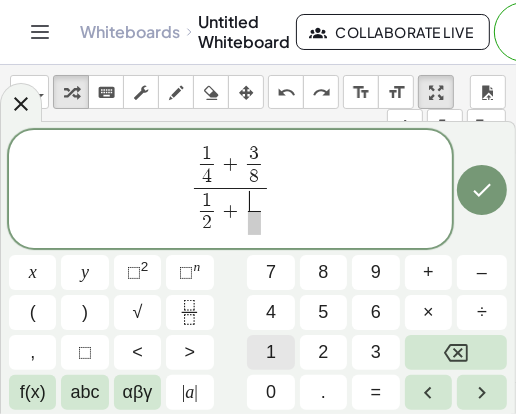 click on "1" at bounding box center (270, 352) 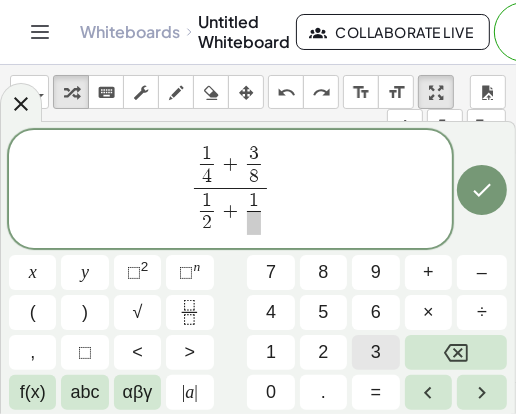 click on "3" at bounding box center (375, 352) 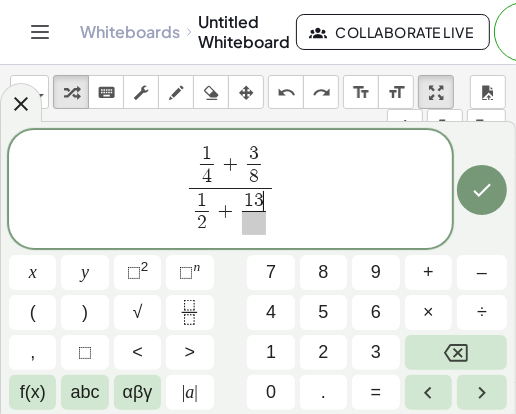 click at bounding box center (254, 223) 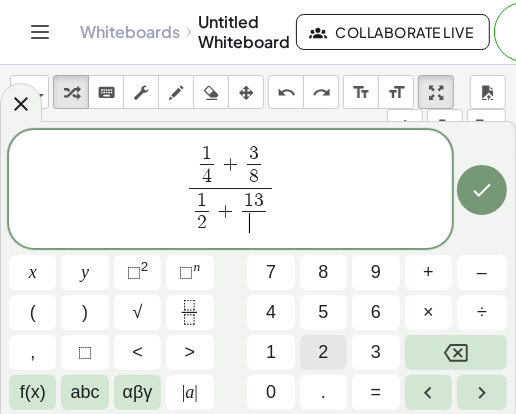 click on "2" at bounding box center (323, 352) 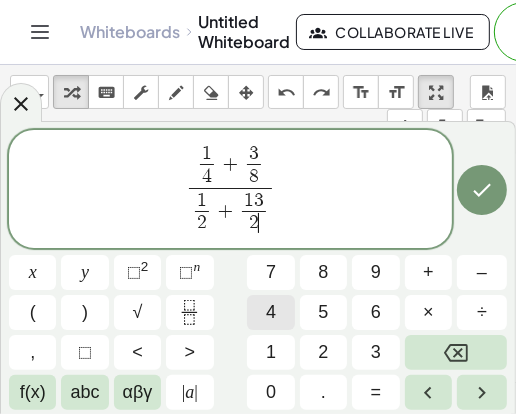 click on "4" at bounding box center [270, 312] 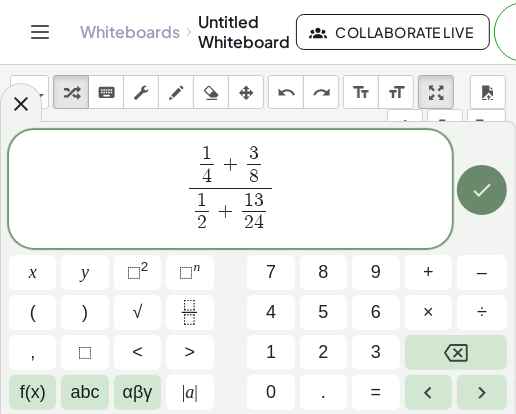 click 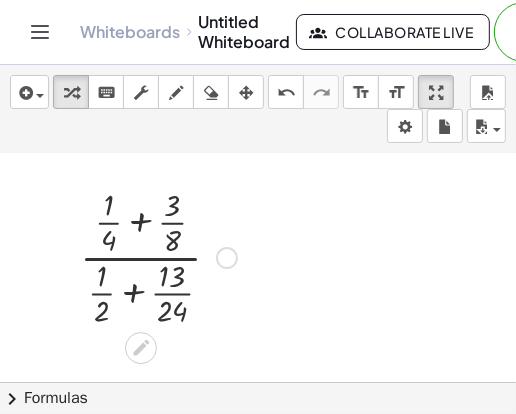 click at bounding box center (158, 256) 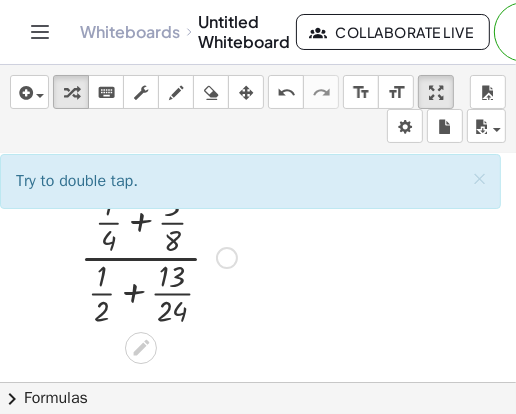 click at bounding box center (158, 256) 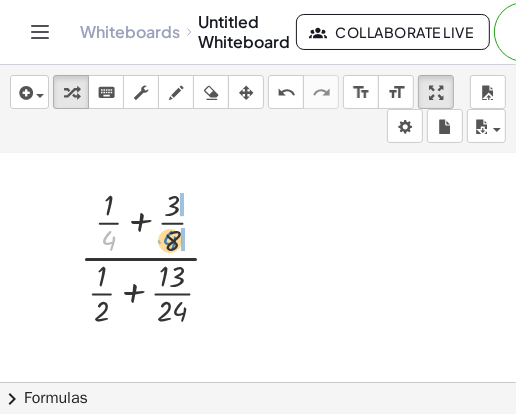drag, startPoint x: 110, startPoint y: 231, endPoint x: 176, endPoint y: 231, distance: 66 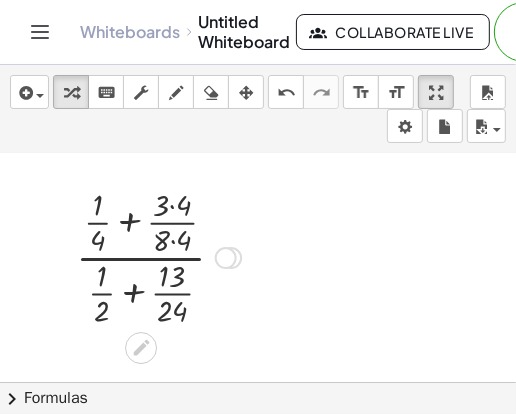 click at bounding box center (158, 256) 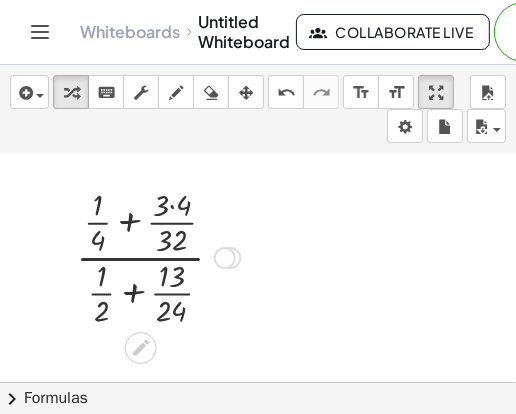 click at bounding box center [158, 256] 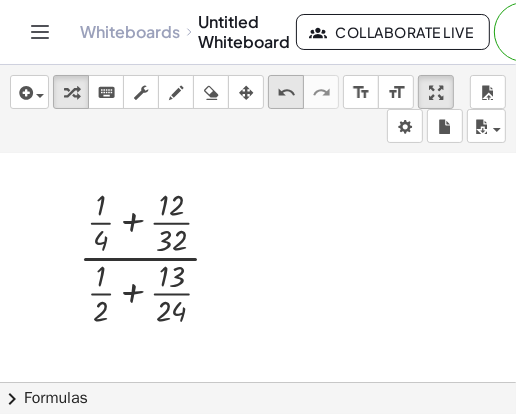 click on "undo" at bounding box center (286, 93) 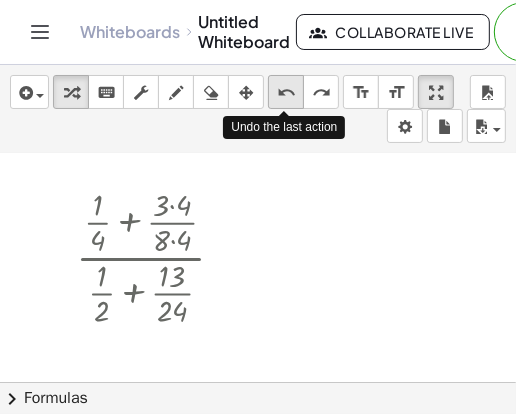 click on "undo" at bounding box center [286, 93] 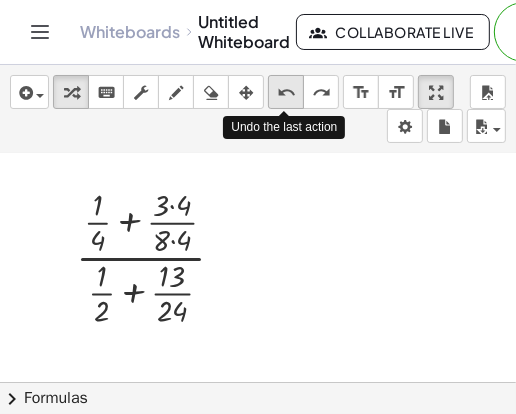 click on "undo" at bounding box center [286, 93] 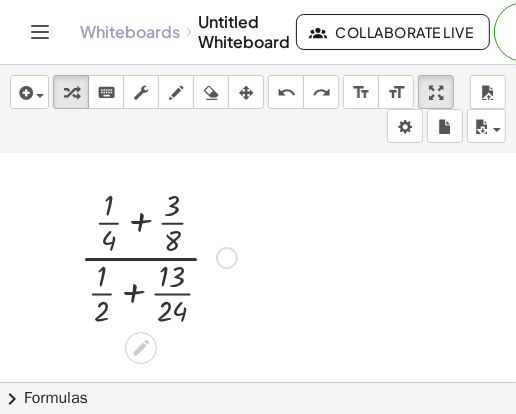 click at bounding box center (158, 256) 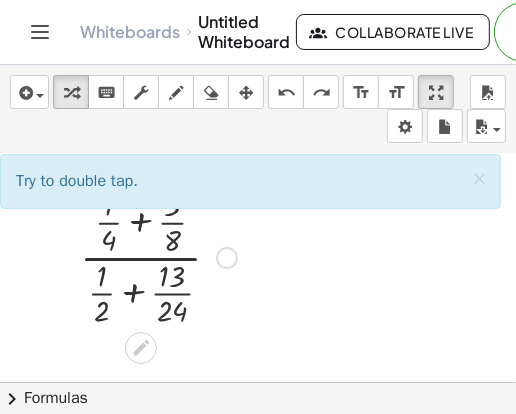 click at bounding box center [158, 256] 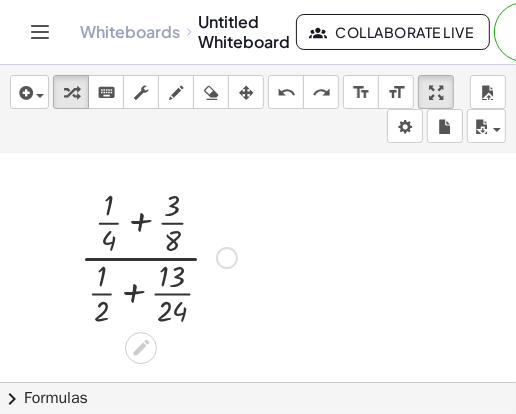 click at bounding box center (158, 256) 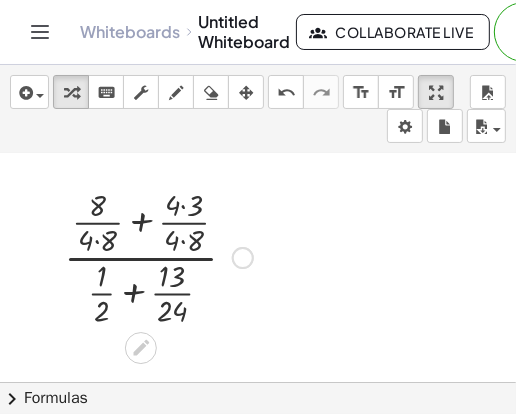 click at bounding box center (158, 256) 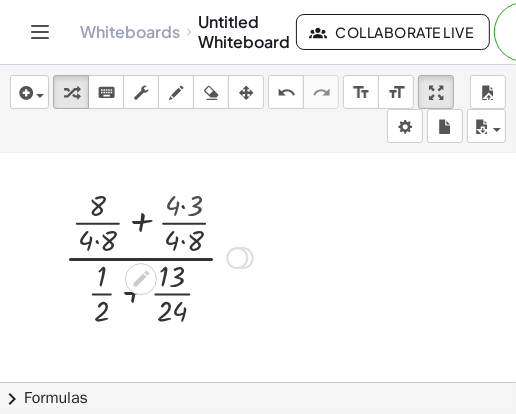 click at bounding box center (158, 256) 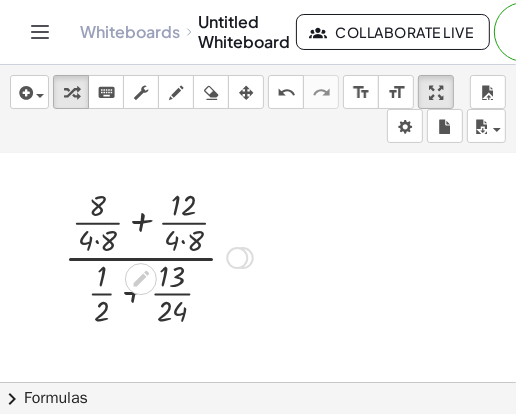 click at bounding box center [158, 256] 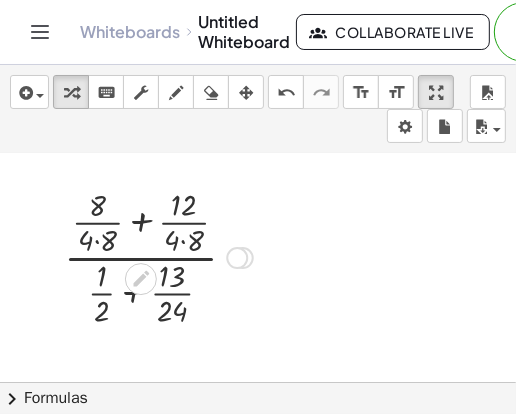 click at bounding box center (158, 256) 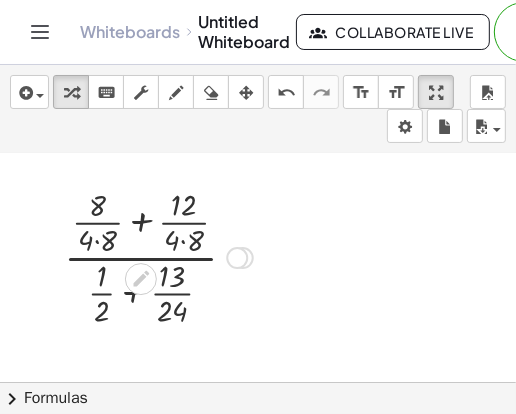 click at bounding box center [158, 256] 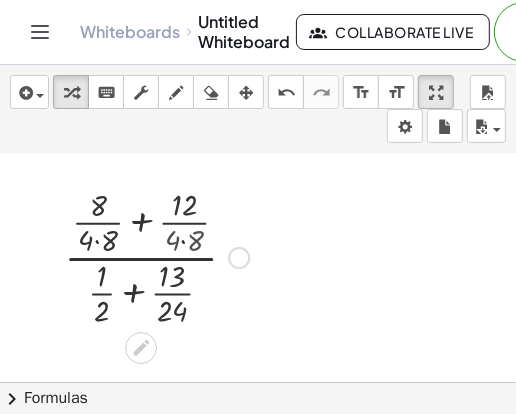 click at bounding box center [158, 256] 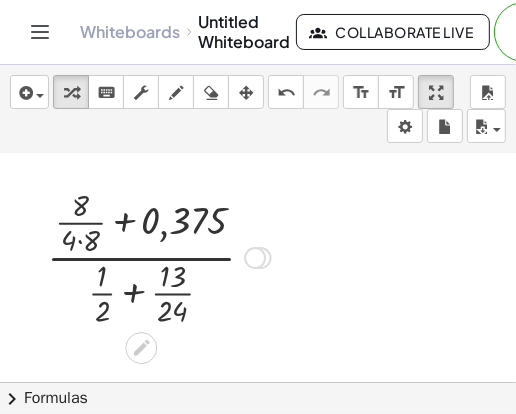 click at bounding box center (159, 256) 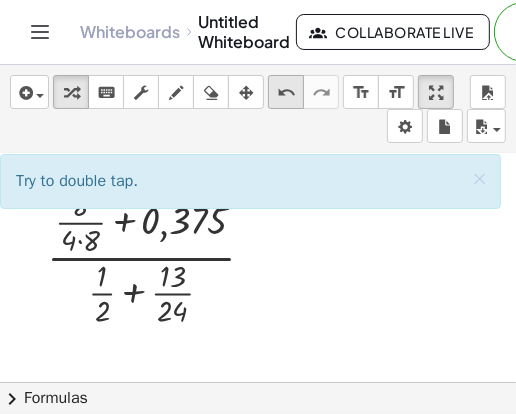 click on "undo" at bounding box center (286, 93) 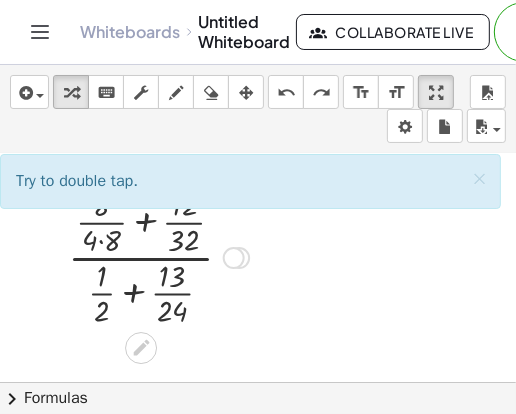 click at bounding box center (158, 256) 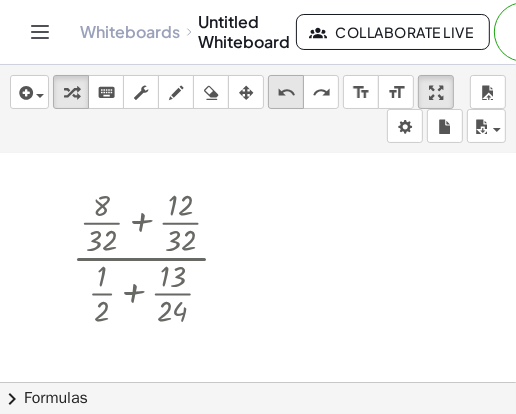 click on "undo" at bounding box center [286, 93] 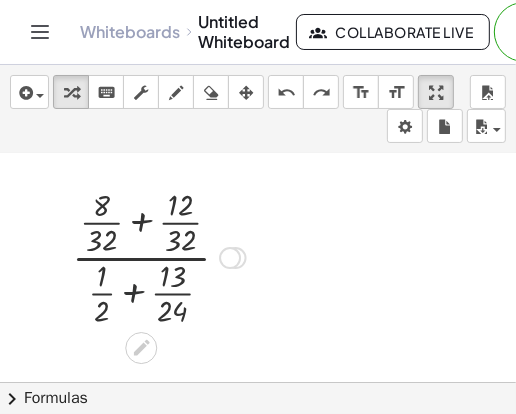 click at bounding box center (159, 256) 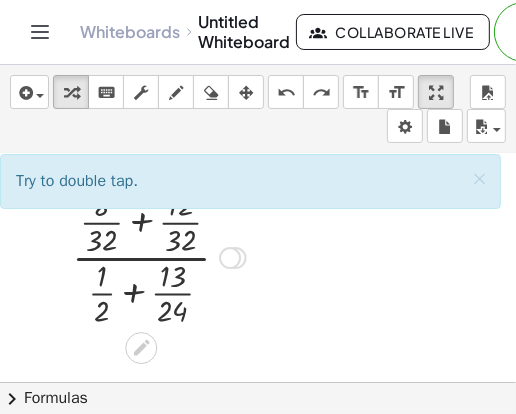 click at bounding box center [159, 256] 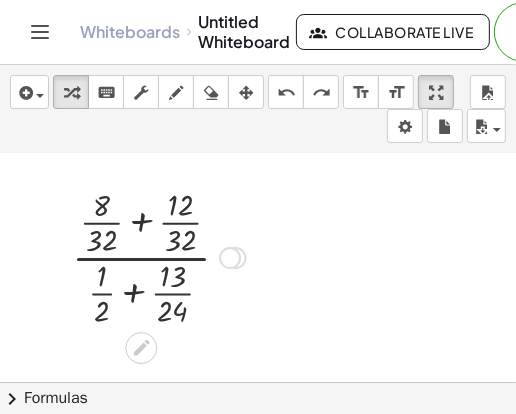 click at bounding box center (159, 256) 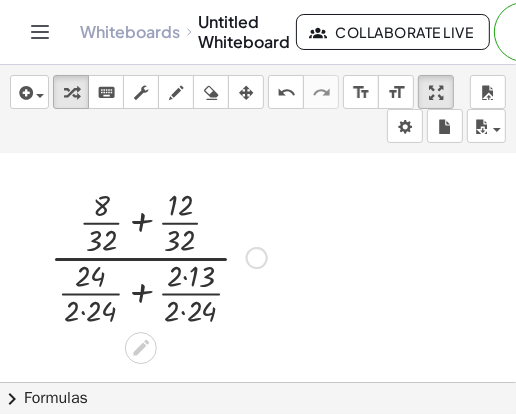 click at bounding box center [158, 256] 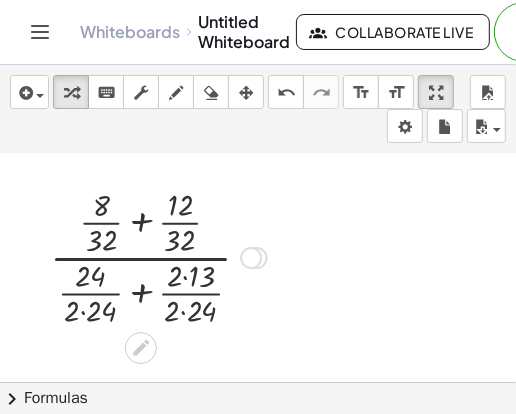 click at bounding box center (158, 256) 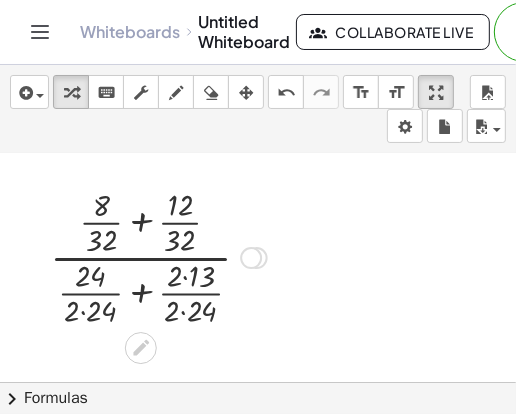 click at bounding box center [158, 256] 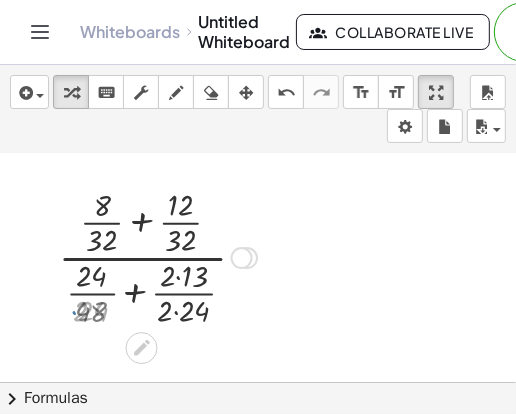click at bounding box center (159, 256) 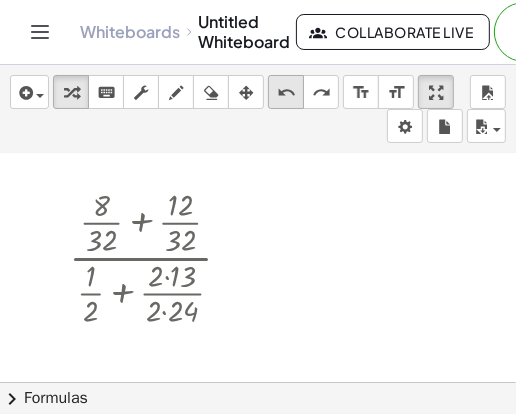 click on "undo" at bounding box center (286, 92) 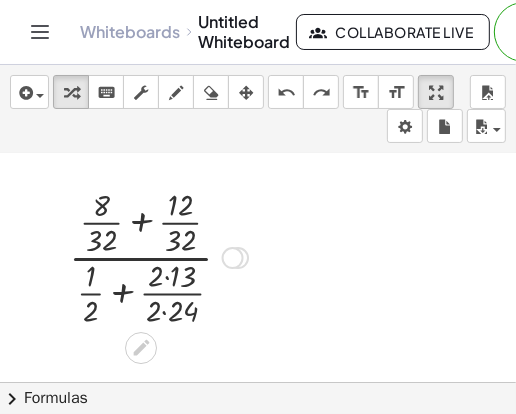 click at bounding box center [158, 256] 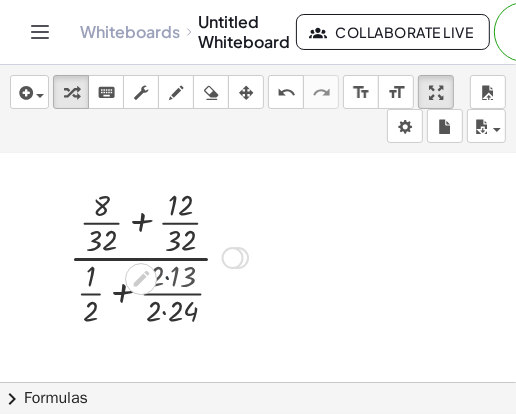 click at bounding box center (158, 256) 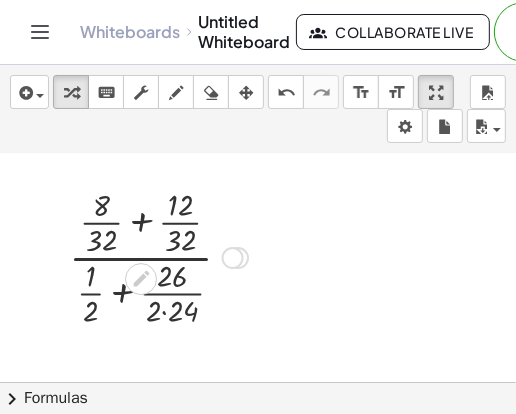 click at bounding box center (158, 256) 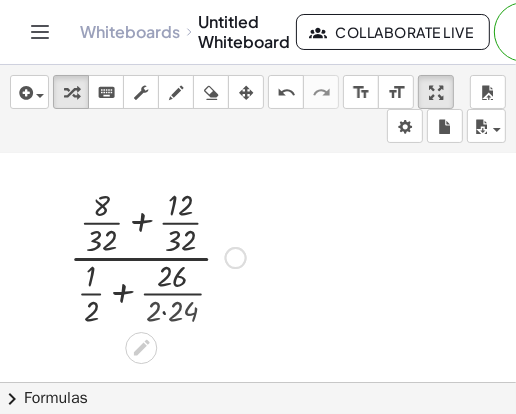 click at bounding box center (159, 256) 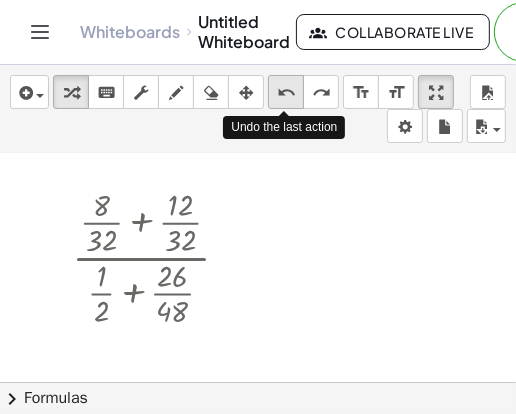 click on "undo" at bounding box center (286, 93) 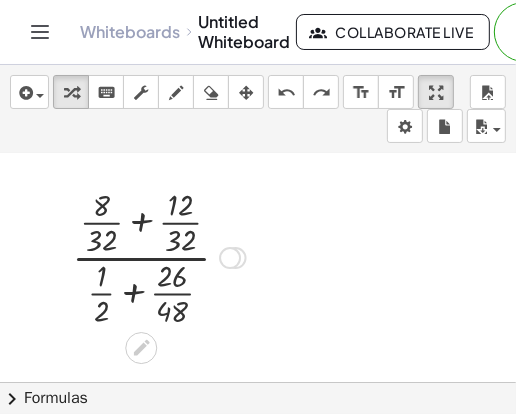 click at bounding box center (159, 256) 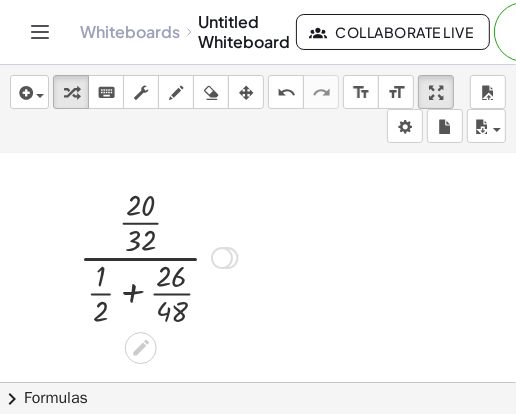 click at bounding box center (158, 256) 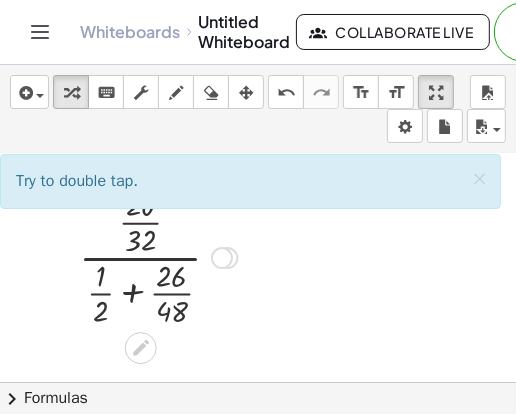 click at bounding box center (158, 256) 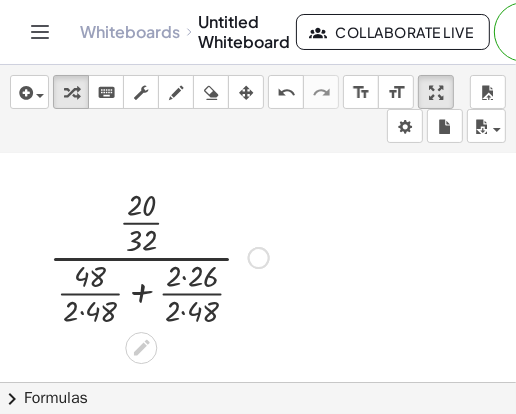 click at bounding box center (159, 256) 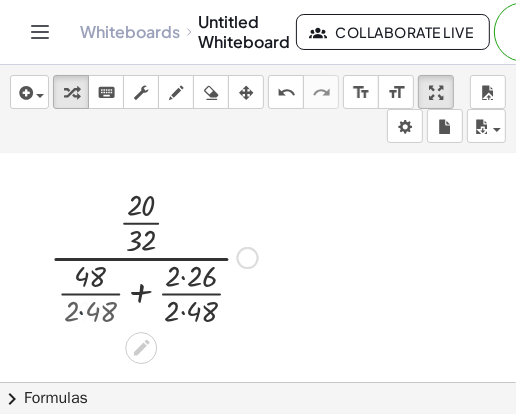 click at bounding box center (159, 256) 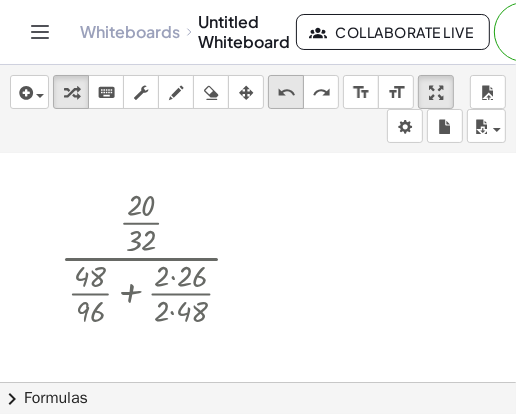 click on "undo" at bounding box center (286, 93) 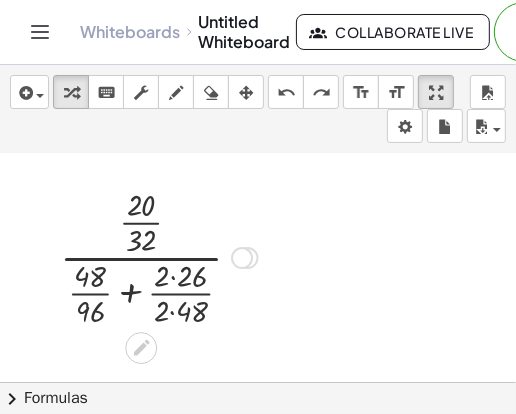 click at bounding box center (159, 256) 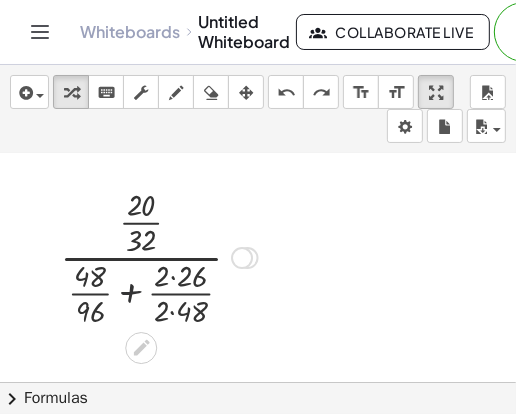 click at bounding box center (159, 256) 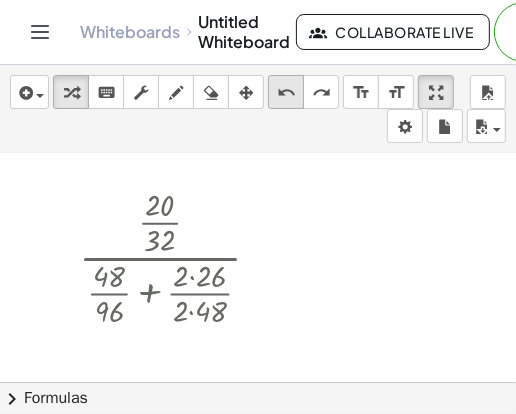 click on "undo" at bounding box center (286, 93) 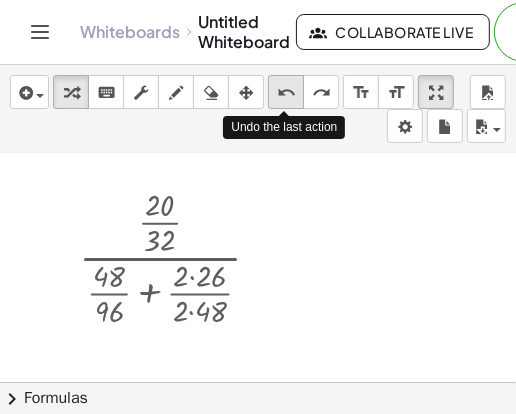 click on "undo" at bounding box center [286, 93] 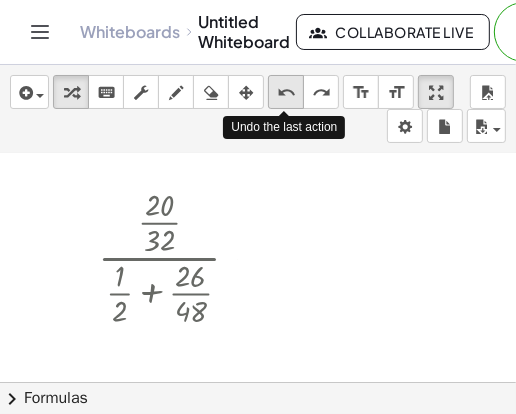 click on "undo" at bounding box center (286, 93) 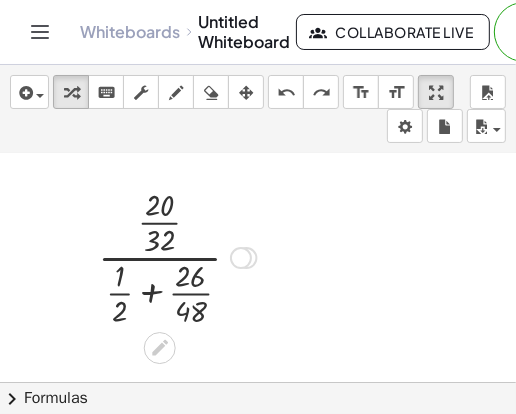 click at bounding box center (177, 256) 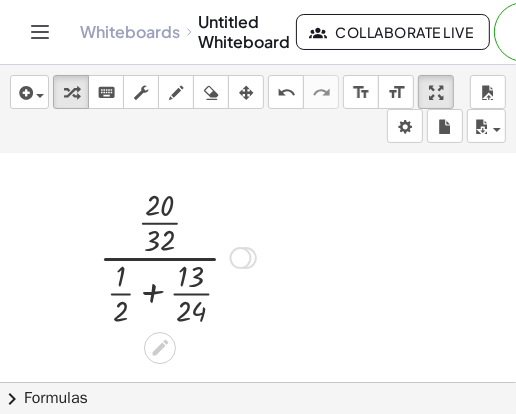 click at bounding box center (177, 256) 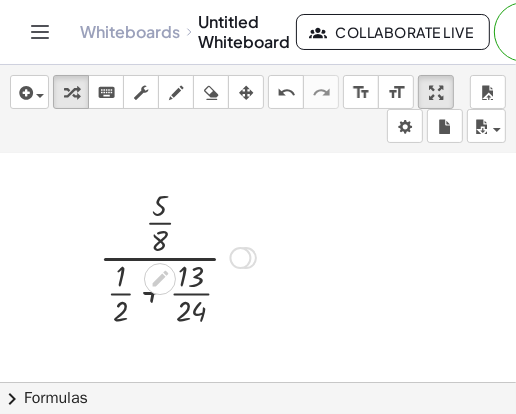 click at bounding box center (177, 256) 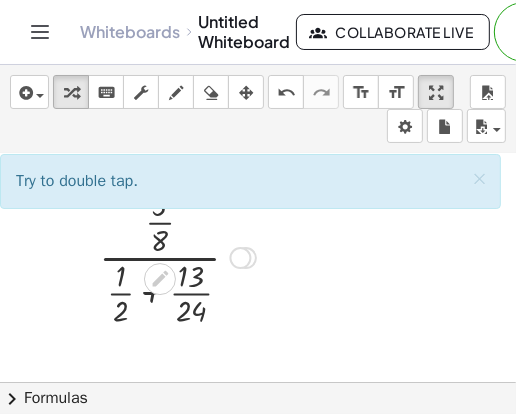 click at bounding box center [177, 256] 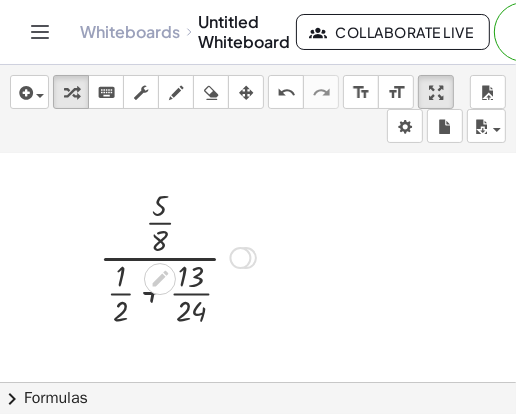 click at bounding box center (177, 256) 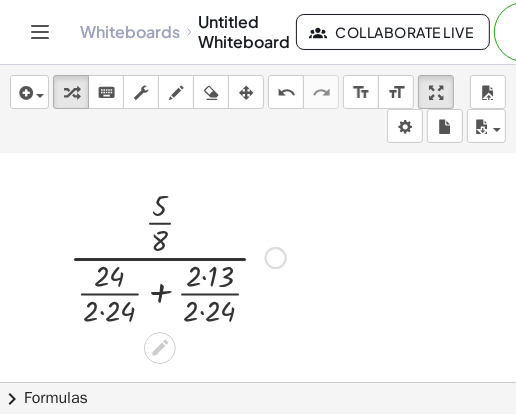 click at bounding box center (177, 256) 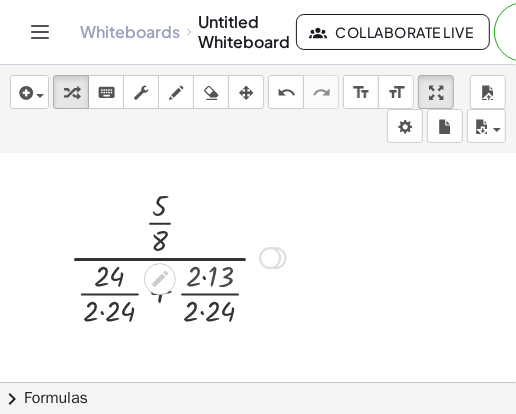 click at bounding box center [177, 256] 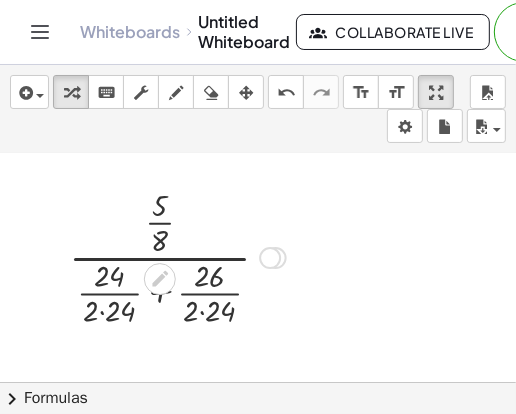 click at bounding box center [177, 256] 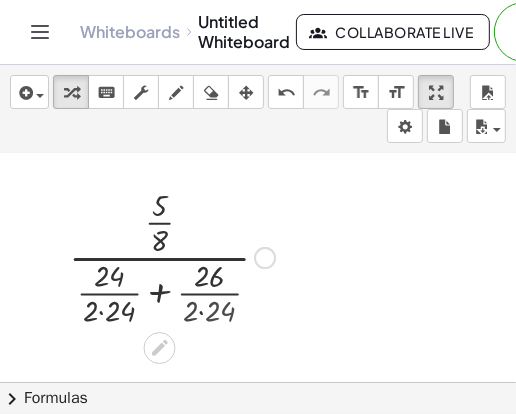 click at bounding box center [177, 256] 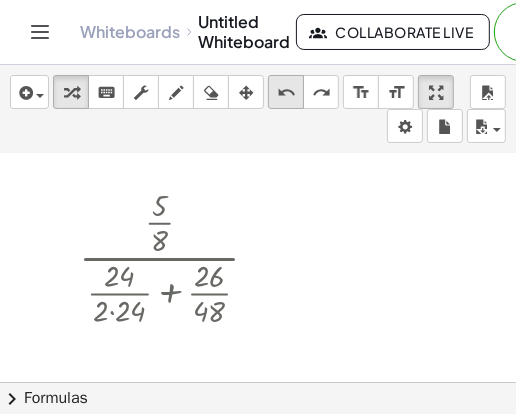 click on "undo" at bounding box center (286, 93) 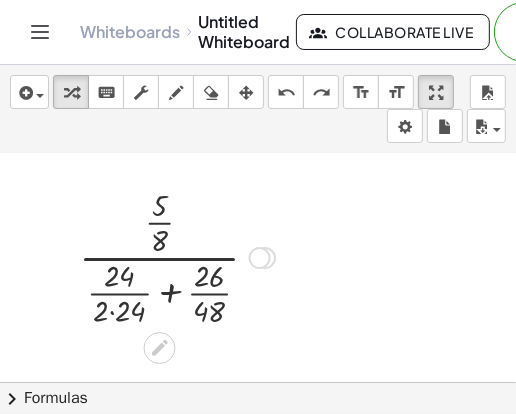 click at bounding box center (177, 256) 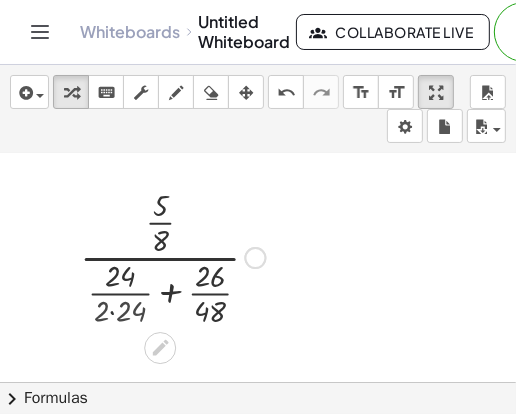 click at bounding box center [177, 256] 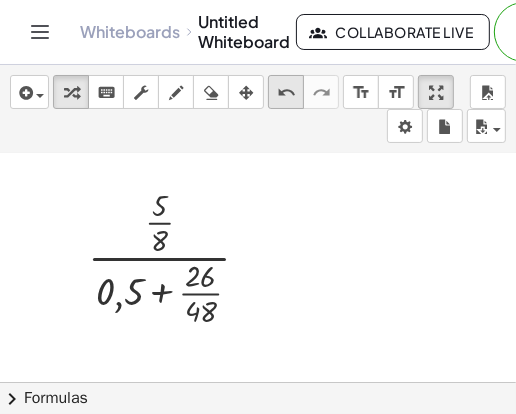 click on "undo" at bounding box center (286, 93) 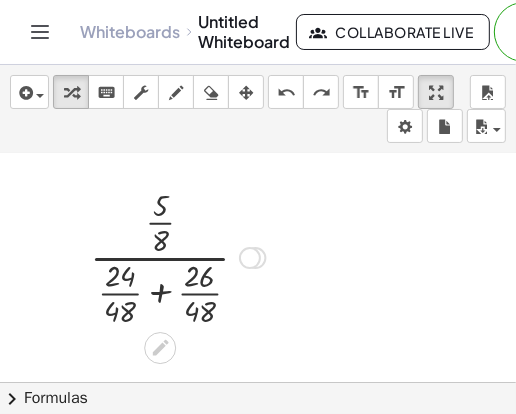click at bounding box center [177, 256] 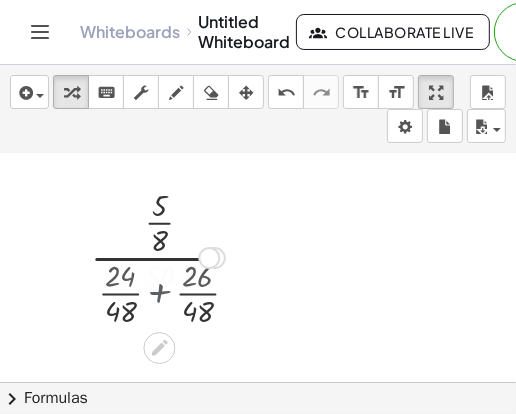 click at bounding box center (177, 256) 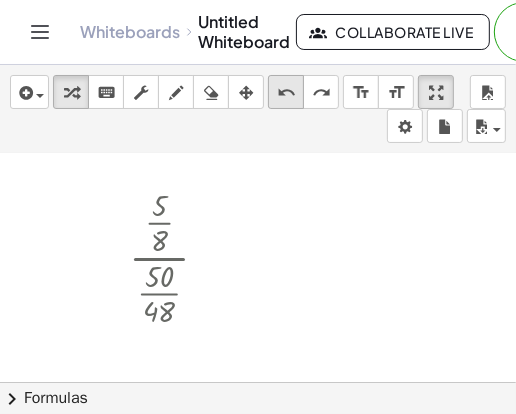 click on "undo" at bounding box center [286, 92] 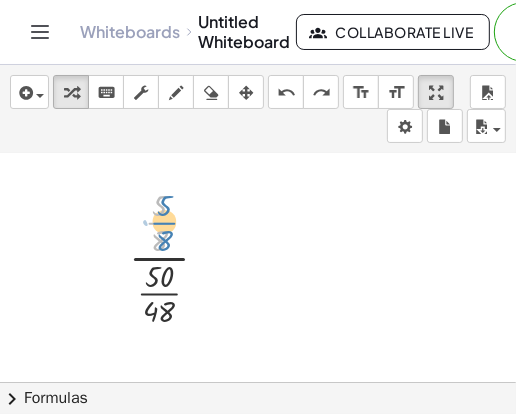 click at bounding box center (177, 256) 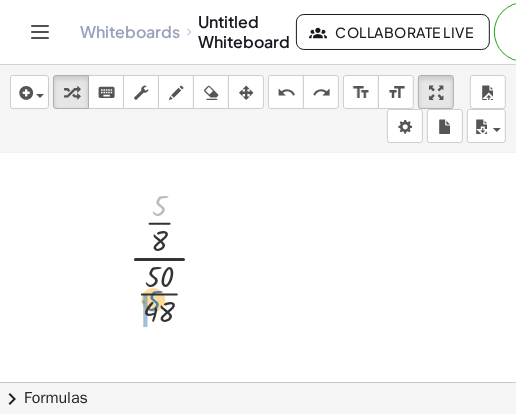 drag, startPoint x: 161, startPoint y: 193, endPoint x: 156, endPoint y: 289, distance: 96.13012 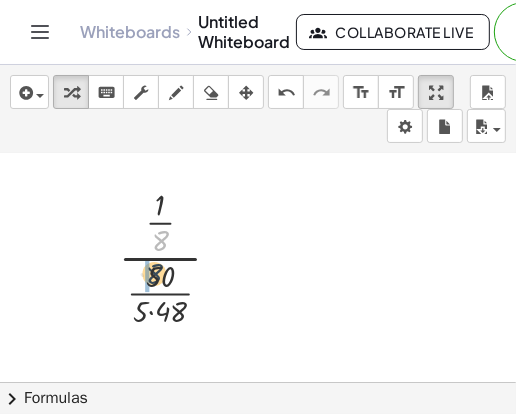 drag, startPoint x: 159, startPoint y: 237, endPoint x: 156, endPoint y: 273, distance: 36.124783 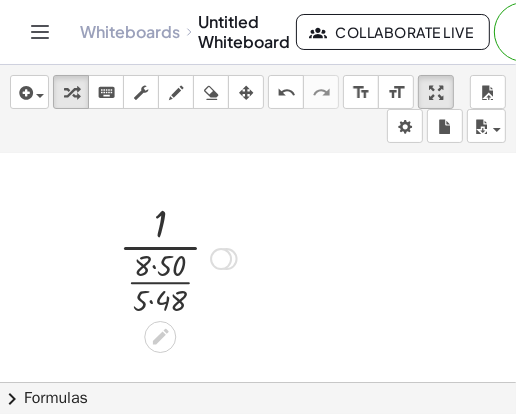 click at bounding box center [178, 257] 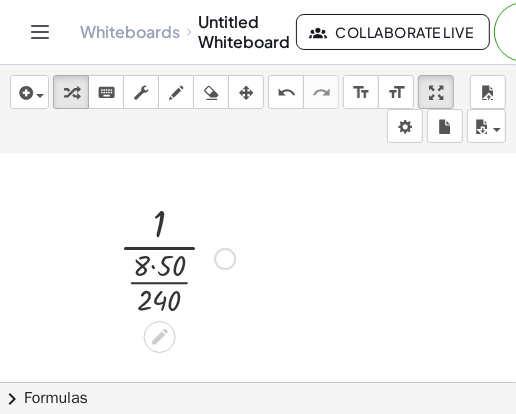 click at bounding box center [177, 257] 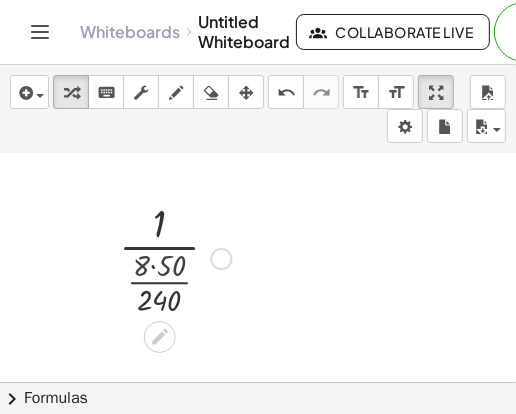 click at bounding box center (177, 257) 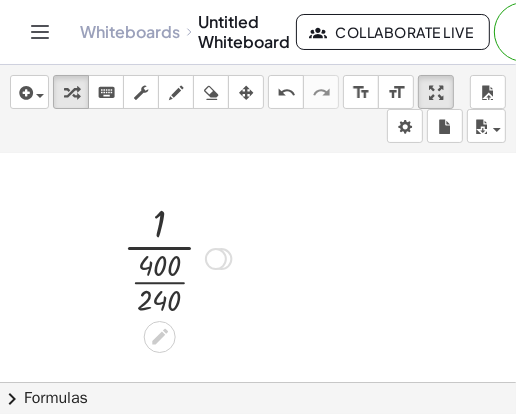 click at bounding box center [177, 257] 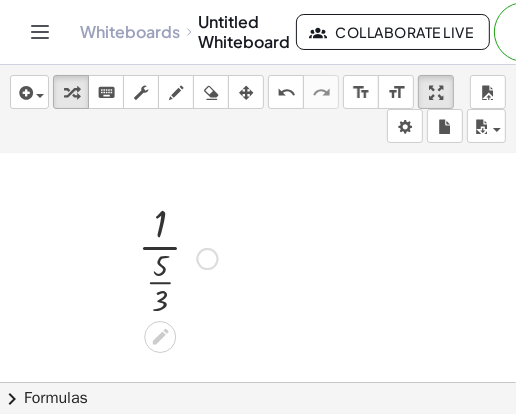 click at bounding box center (177, 257) 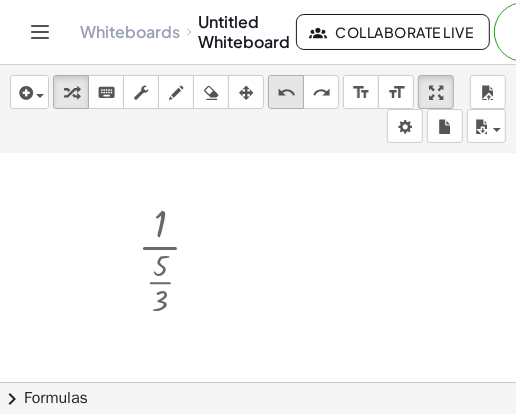 click on "undo" at bounding box center (286, 93) 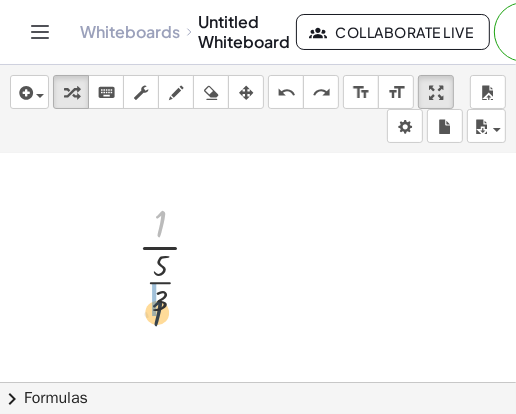 drag, startPoint x: 153, startPoint y: 222, endPoint x: 156, endPoint y: 315, distance: 93.04838 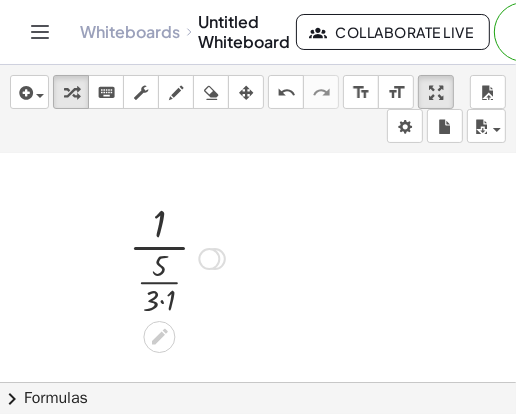 click at bounding box center (177, 257) 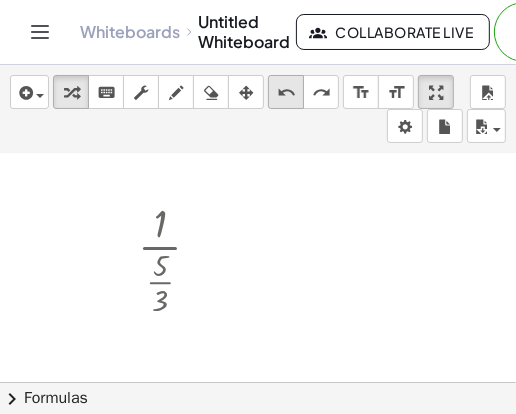 click on "undo" at bounding box center (286, 93) 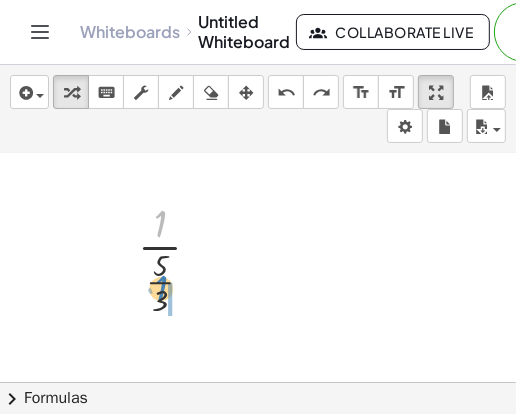 drag, startPoint x: 164, startPoint y: 224, endPoint x: 165, endPoint y: 289, distance: 65.00769 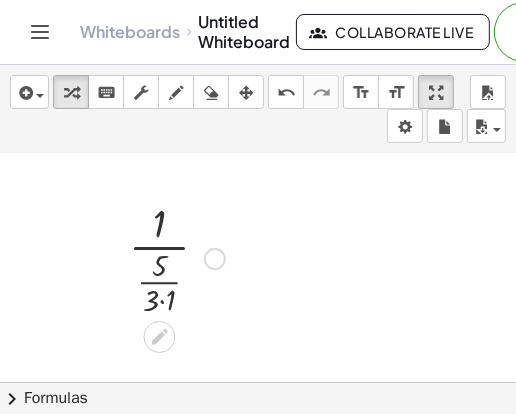 click at bounding box center (177, 257) 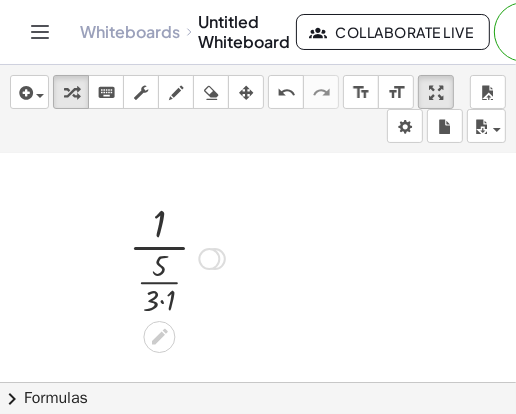 click at bounding box center (177, 257) 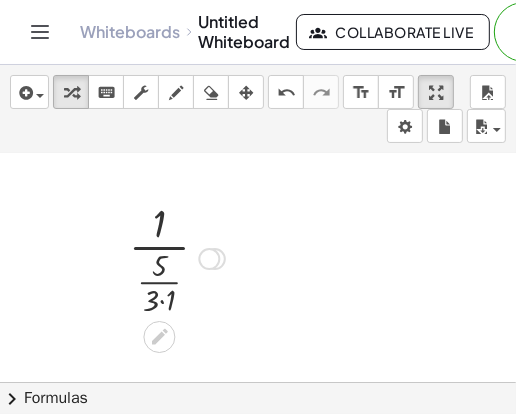 click at bounding box center [177, 257] 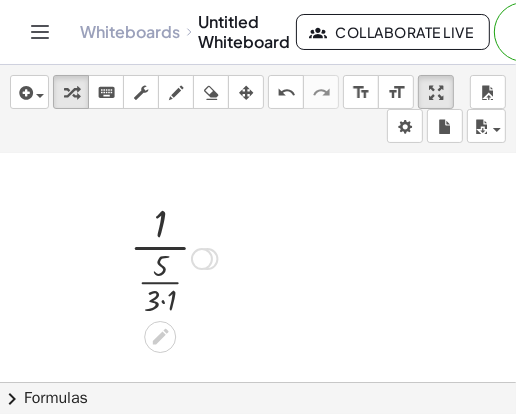 click at bounding box center [177, 257] 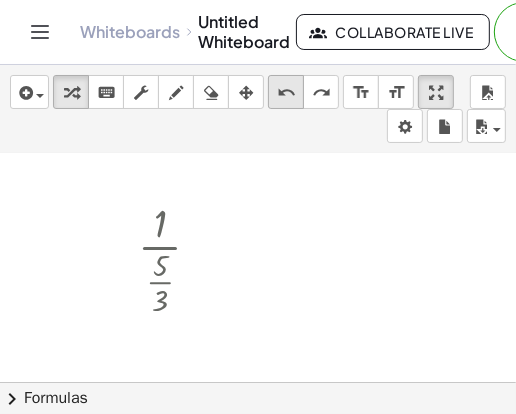 click on "undo" at bounding box center (286, 93) 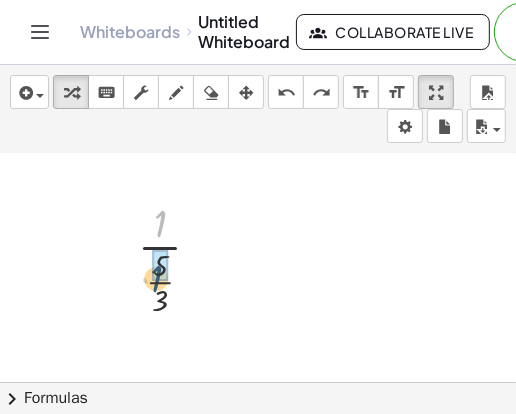 drag, startPoint x: 160, startPoint y: 213, endPoint x: 156, endPoint y: 268, distance: 55.145264 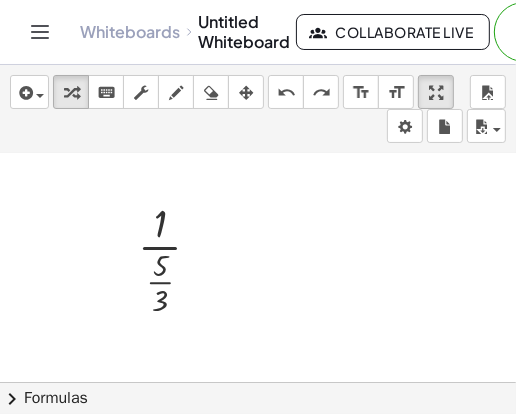 click at bounding box center [177, 257] 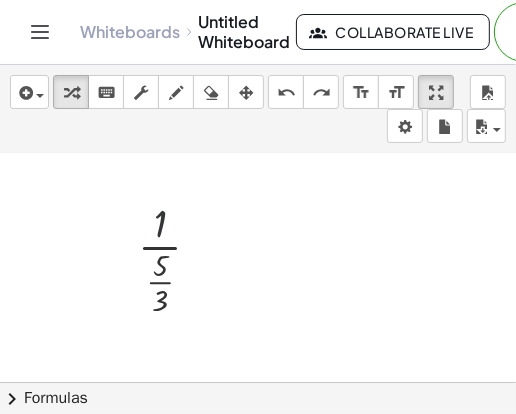click at bounding box center [177, 257] 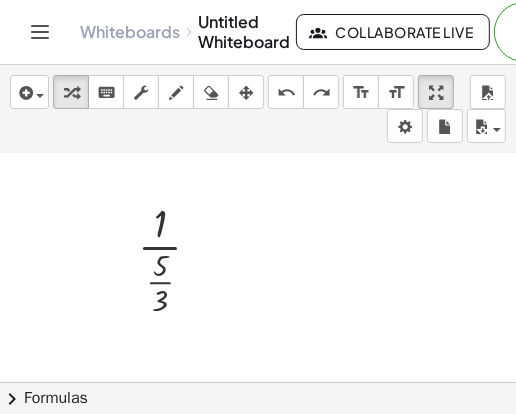 click at bounding box center (177, 257) 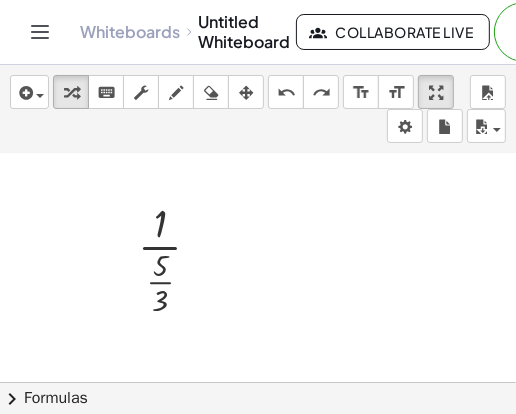 click at bounding box center [177, 257] 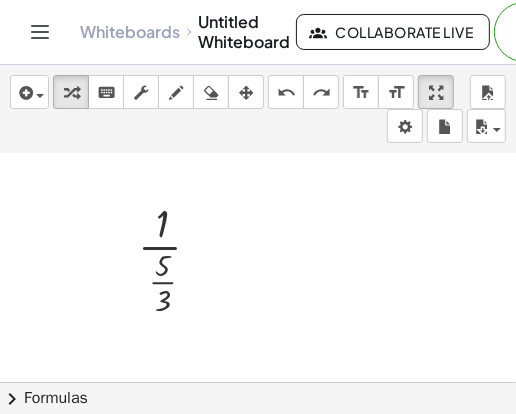 click at bounding box center (177, 257) 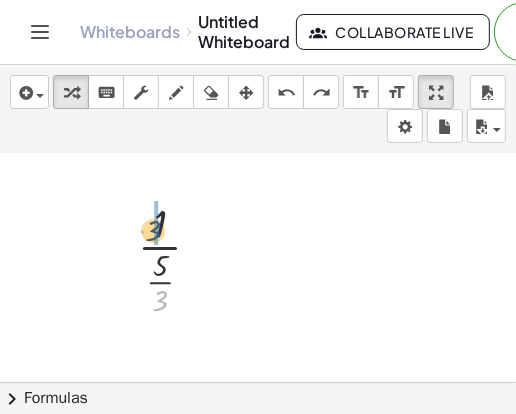 drag, startPoint x: 160, startPoint y: 302, endPoint x: 153, endPoint y: 230, distance: 72.33948 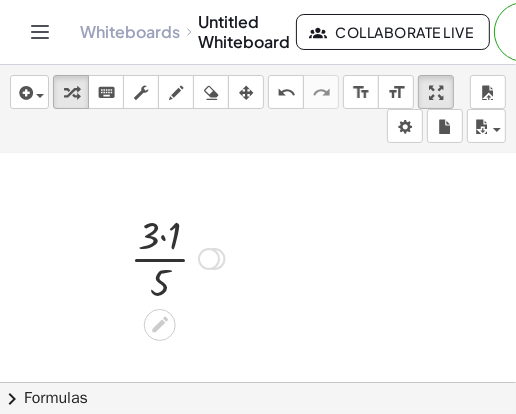 click at bounding box center [177, 257] 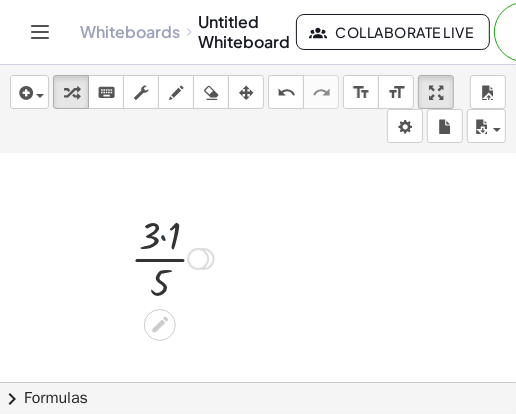 click at bounding box center [177, 257] 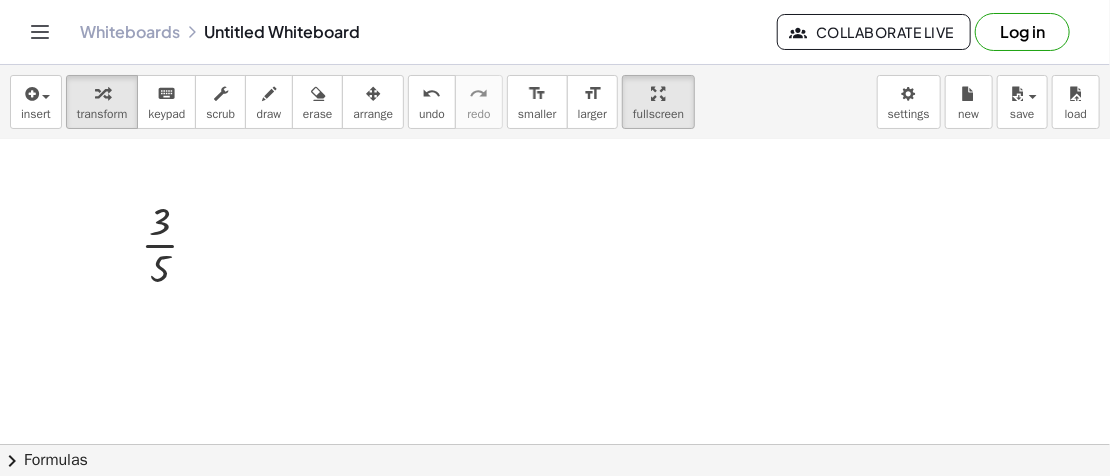 click on "Log in" at bounding box center (1022, 32) 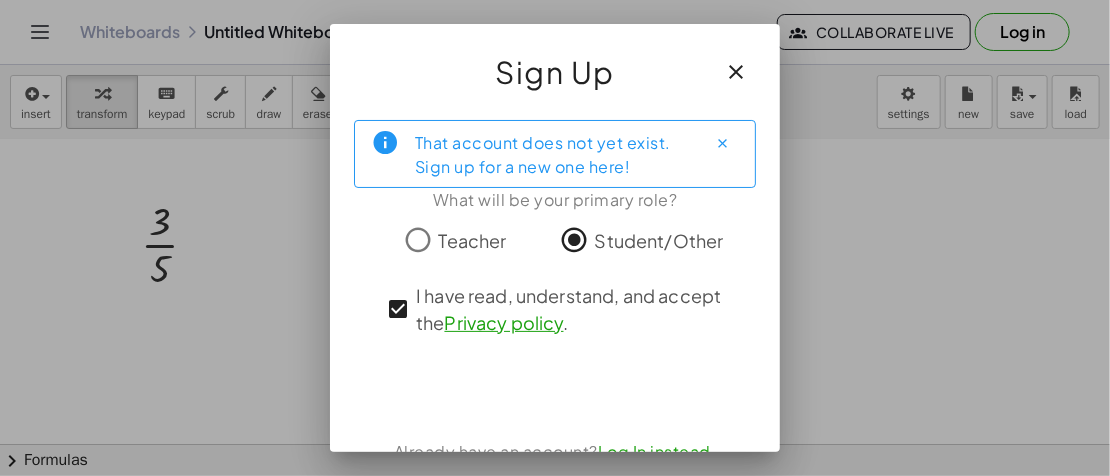 scroll, scrollTop: 34, scrollLeft: 0, axis: vertical 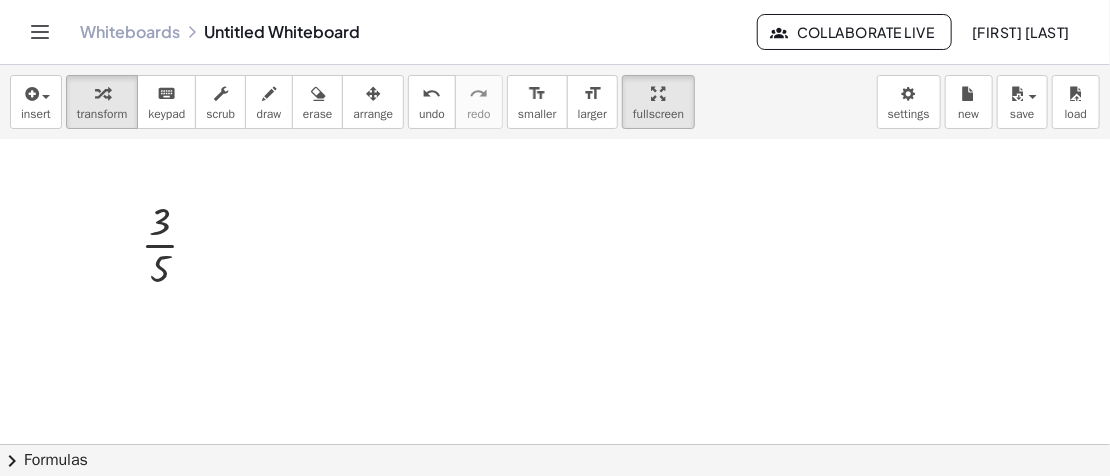 click at bounding box center (555, 360) 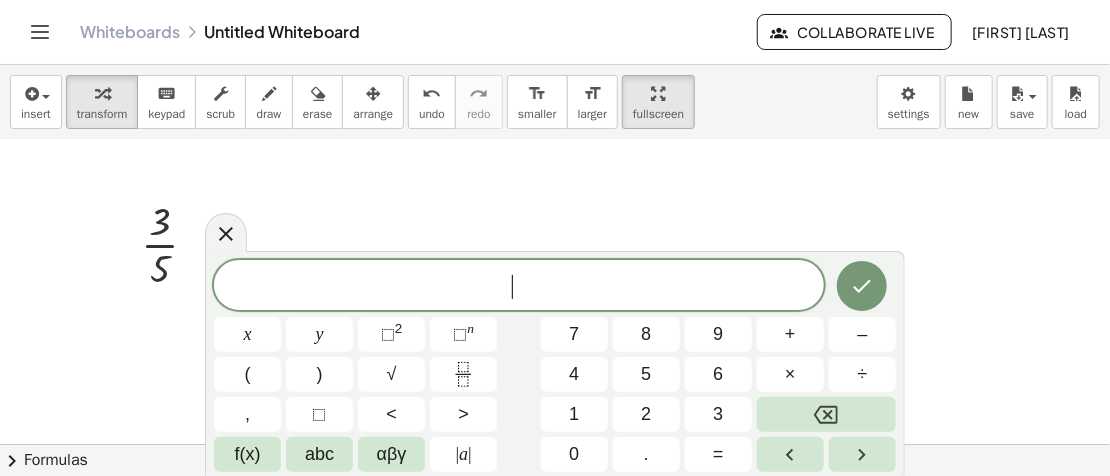 click at bounding box center (555, 360) 